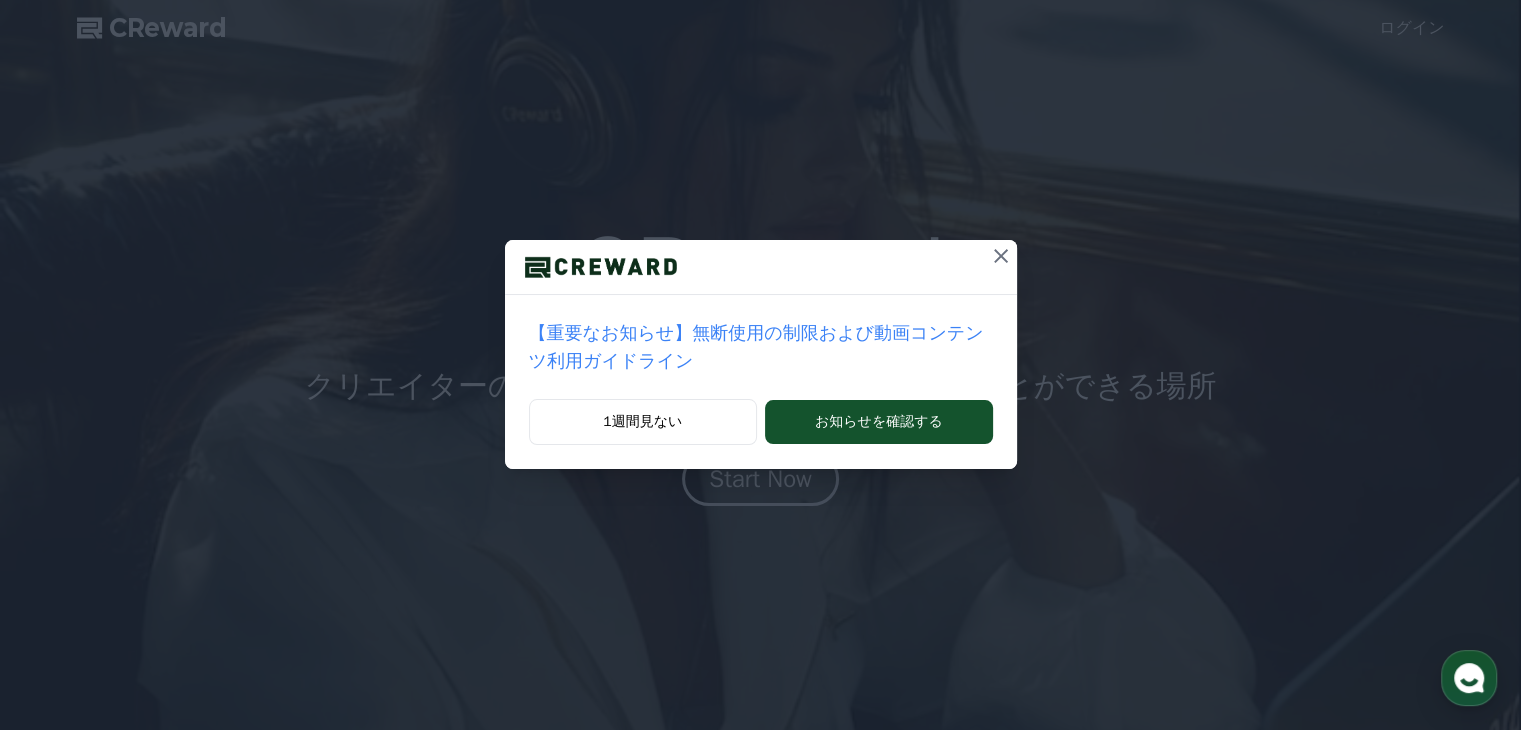 scroll, scrollTop: 0, scrollLeft: 0, axis: both 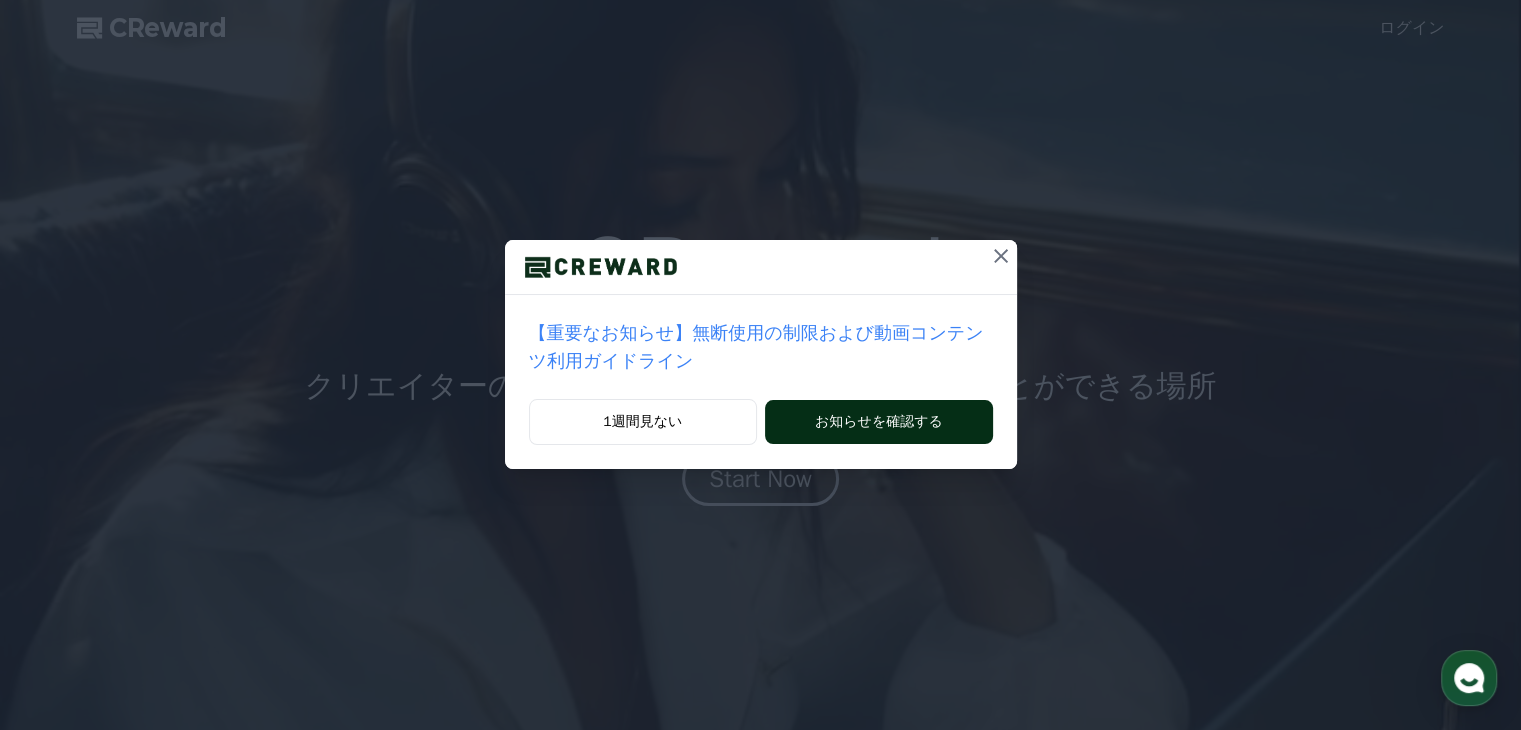click on "お知らせを確認する" at bounding box center (878, 422) 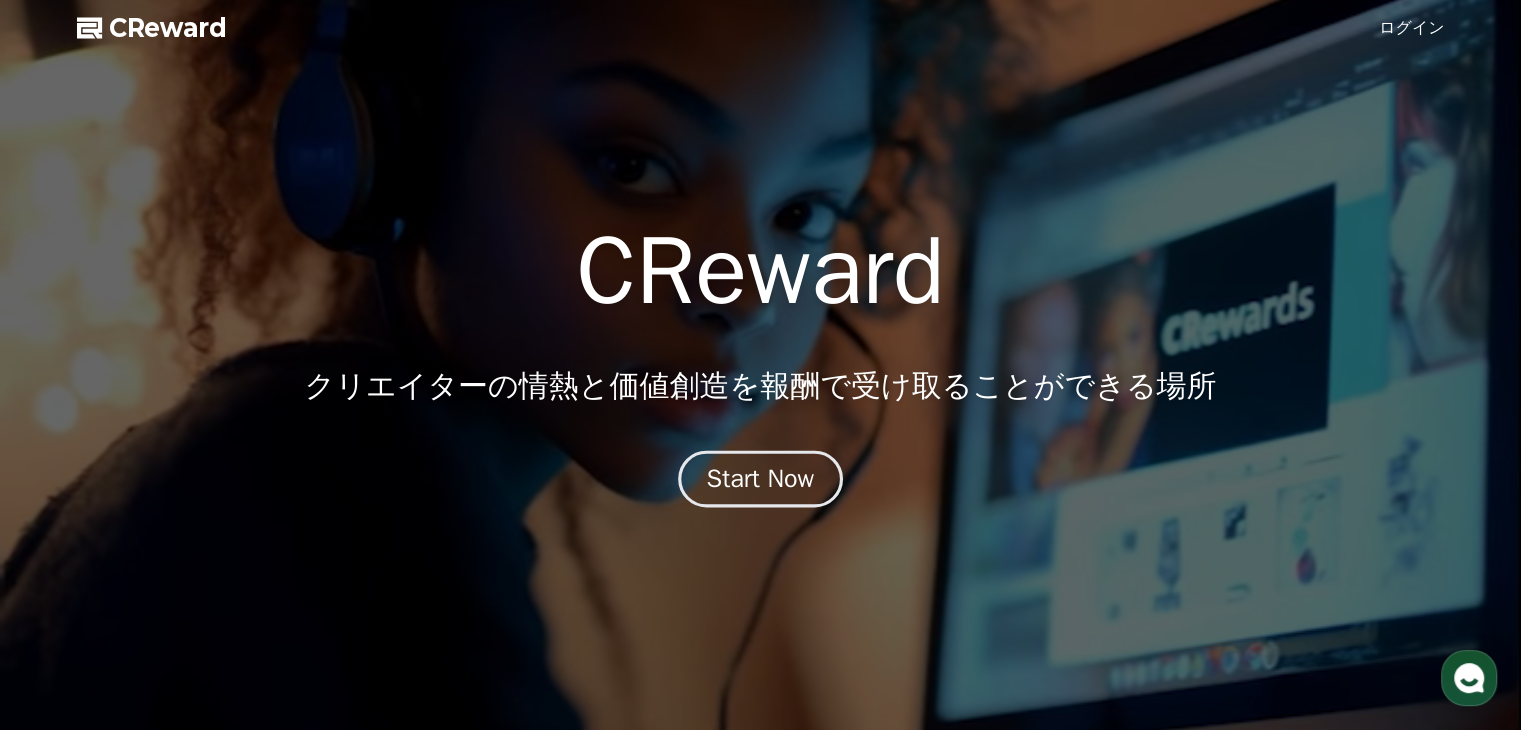 click on "Start Now" at bounding box center [760, 479] 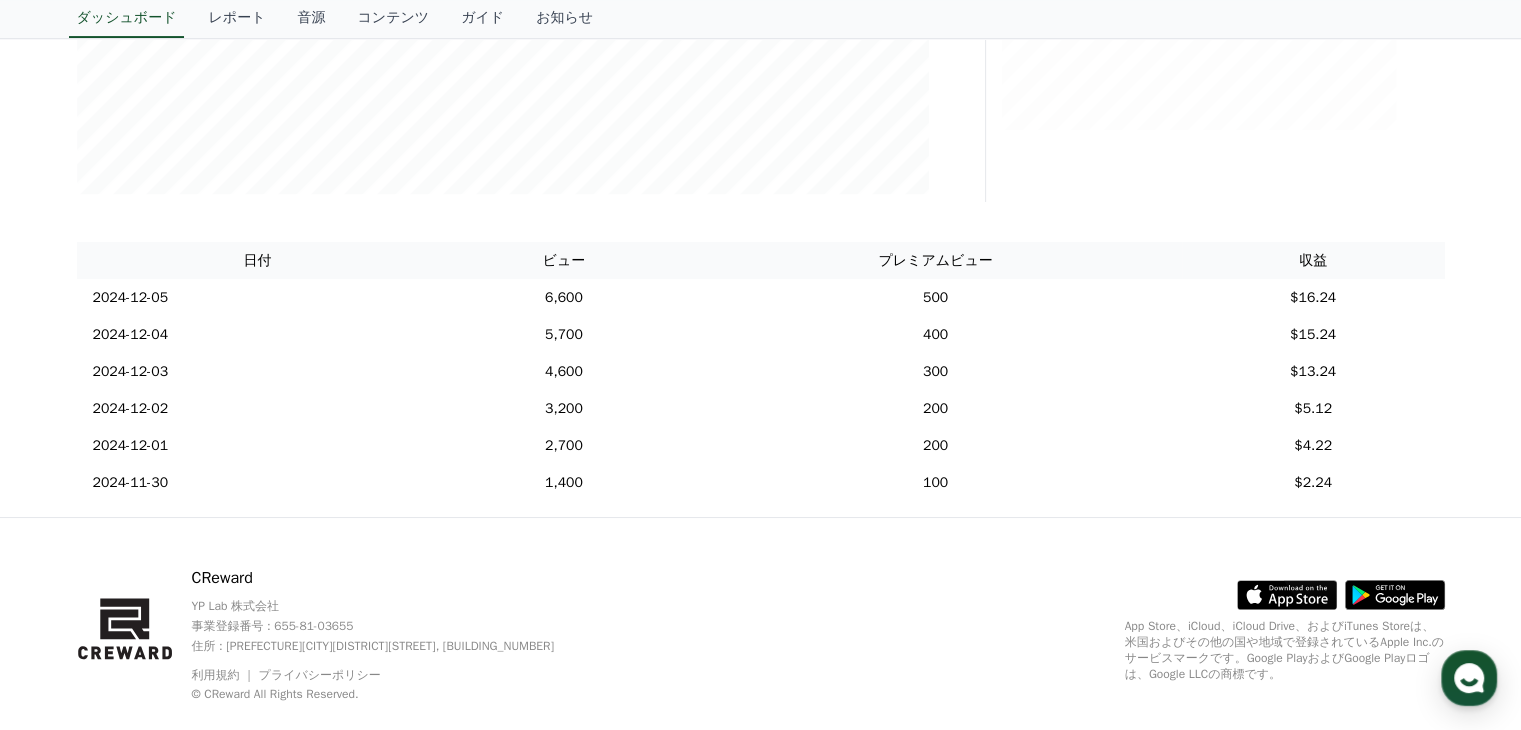 scroll, scrollTop: 631, scrollLeft: 0, axis: vertical 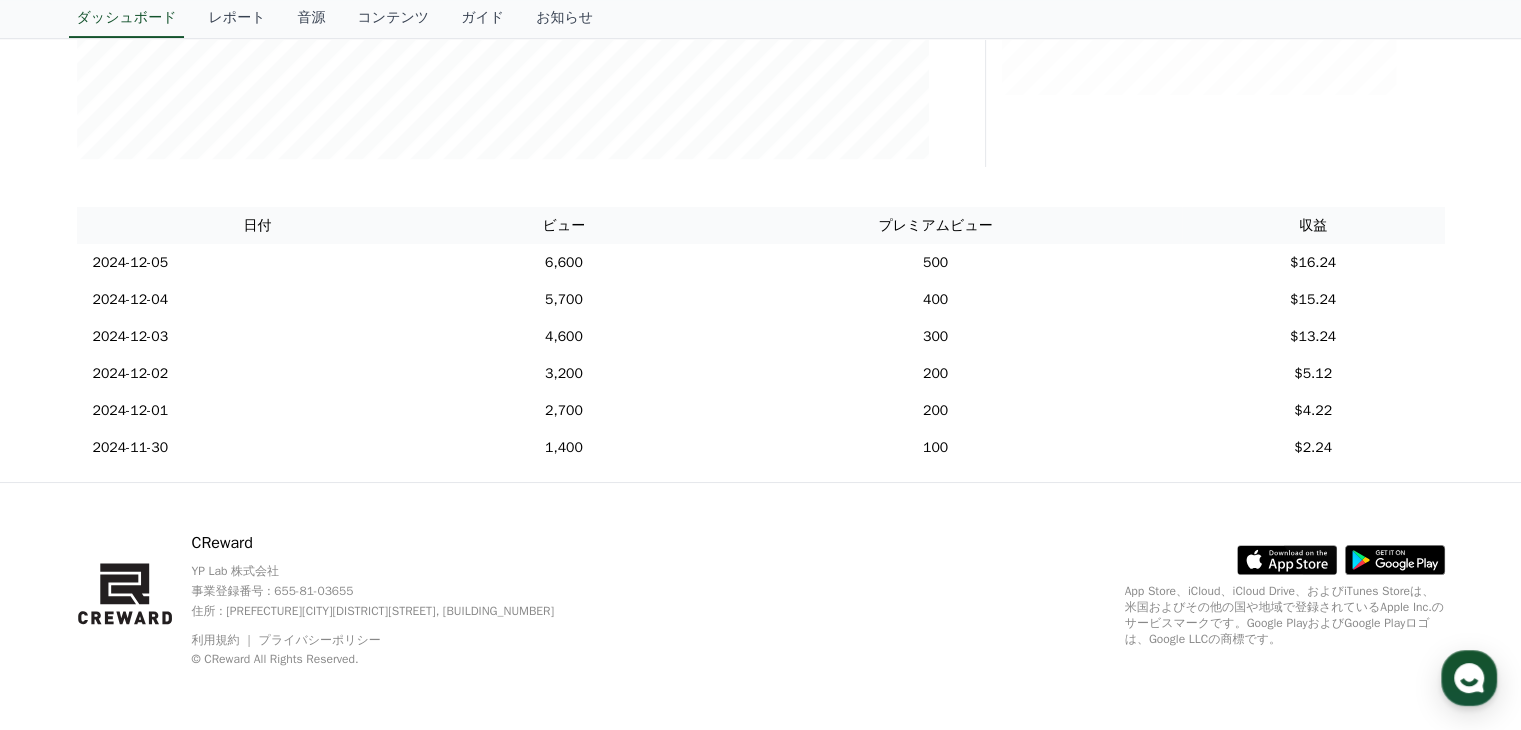click 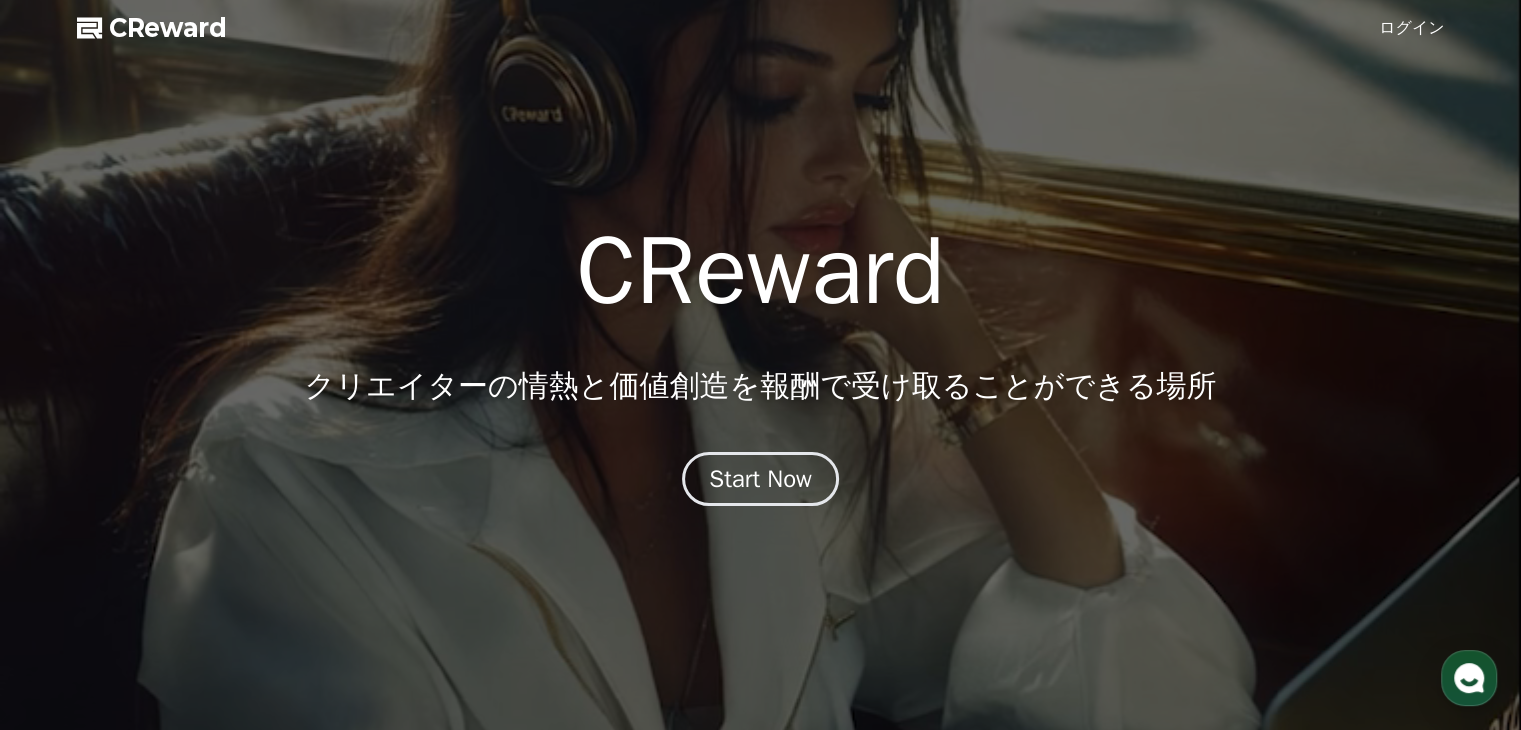 scroll, scrollTop: 0, scrollLeft: 0, axis: both 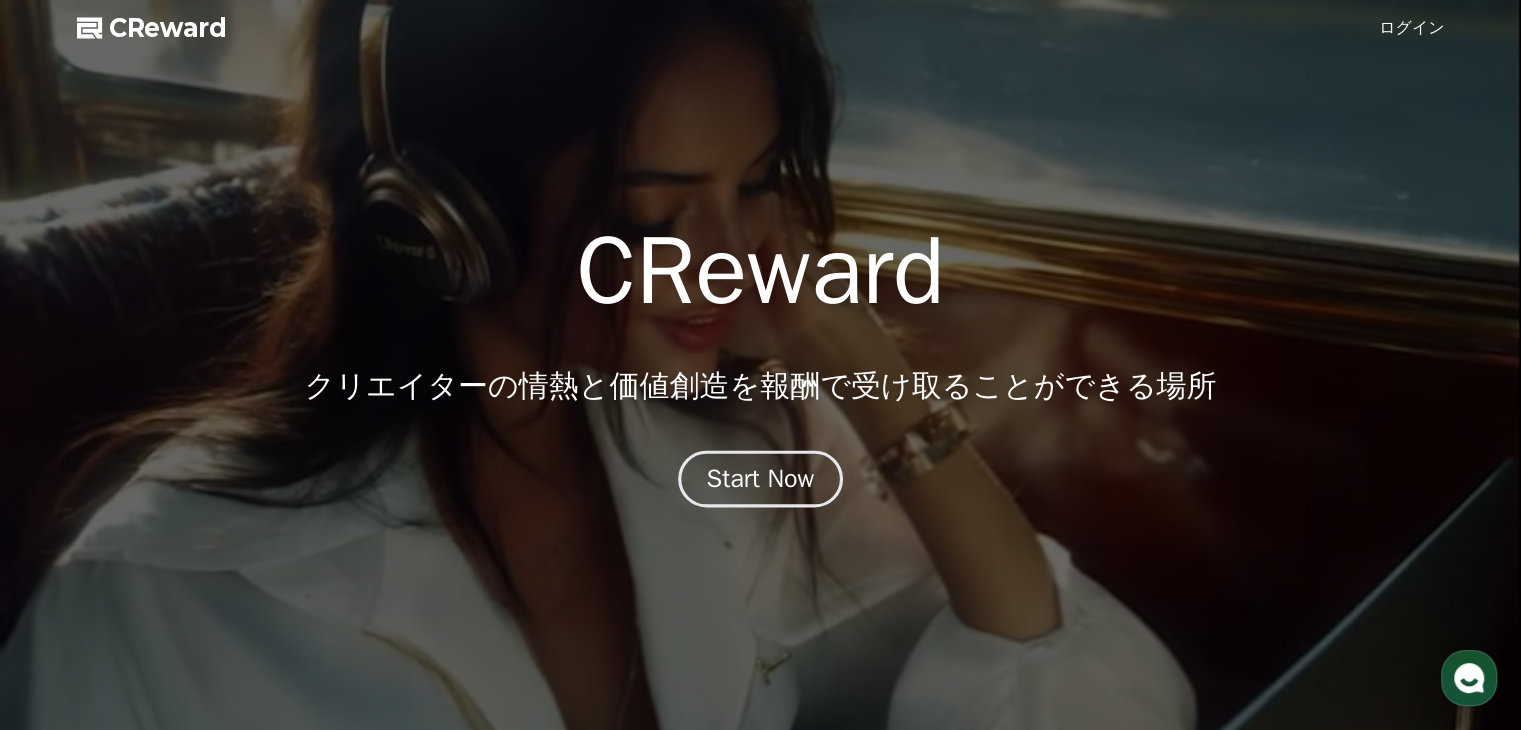 click on "Start Now" at bounding box center [761, 479] 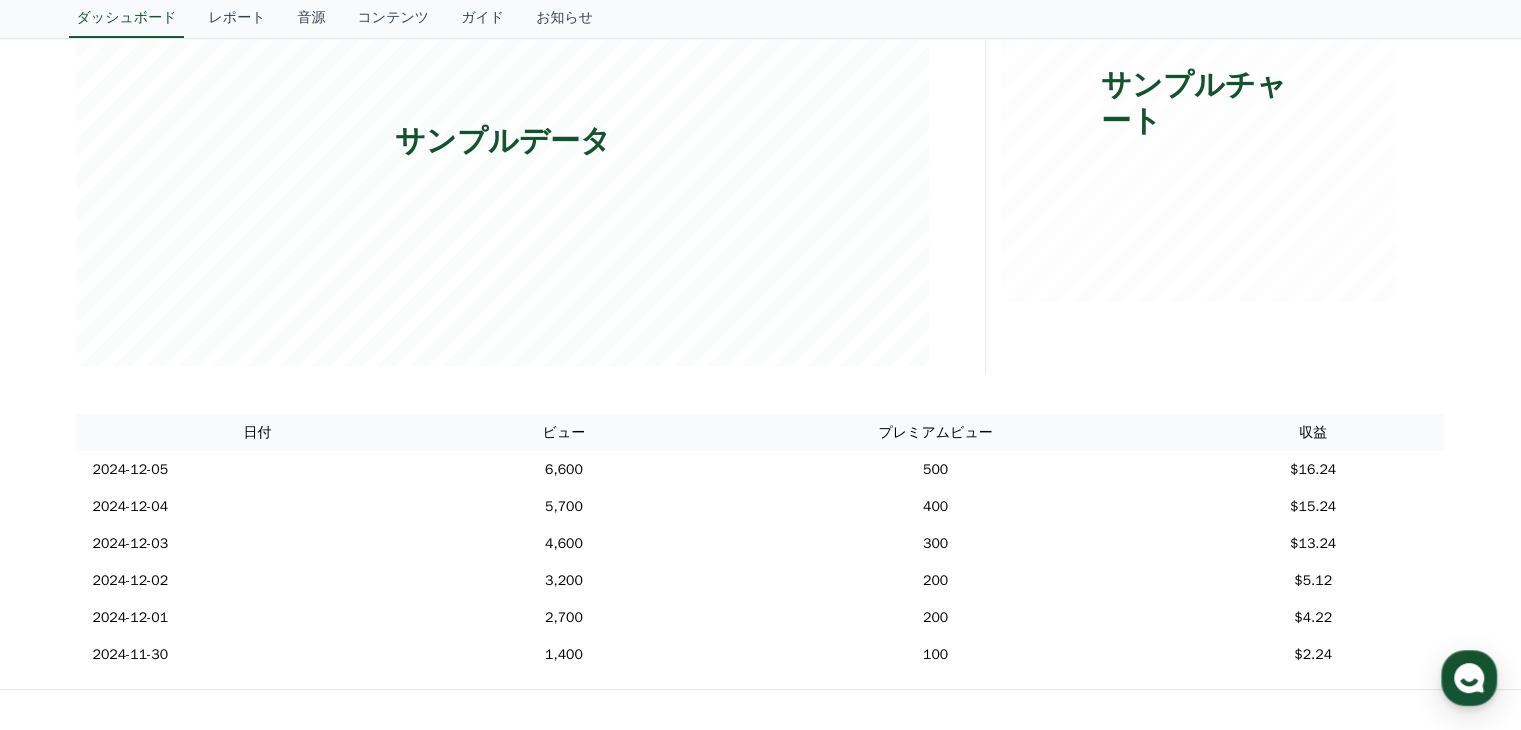 scroll, scrollTop: 600, scrollLeft: 0, axis: vertical 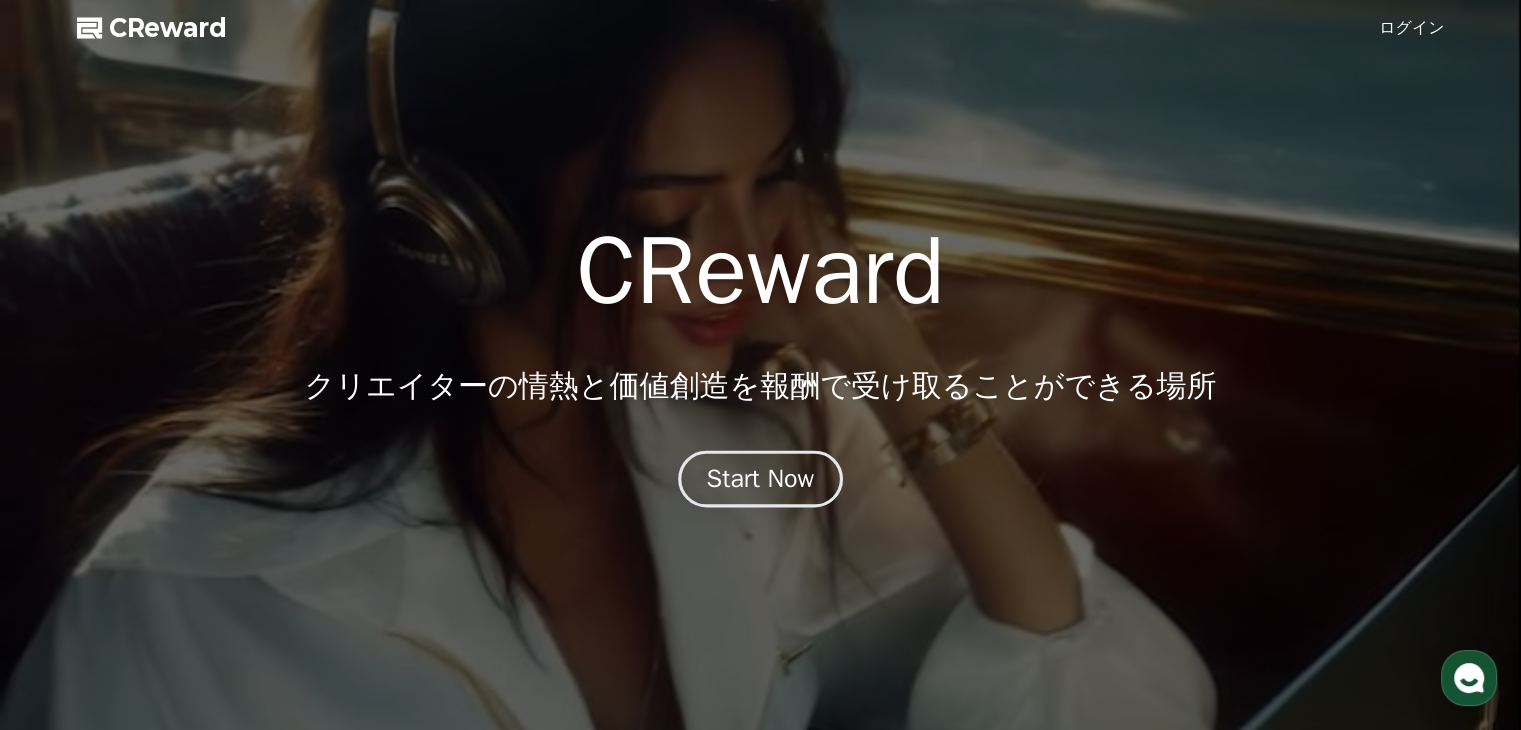 click on "Start Now" at bounding box center [761, 479] 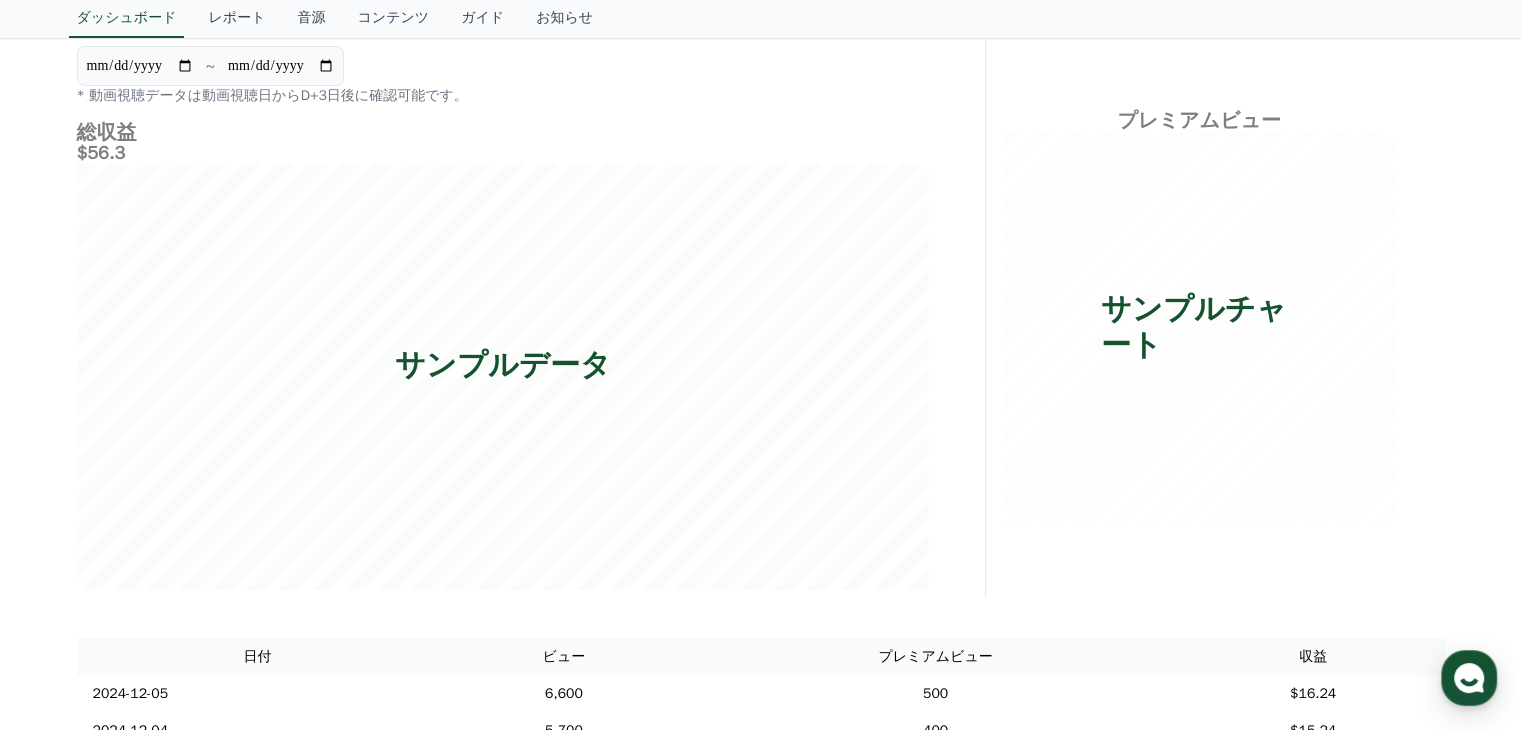 scroll, scrollTop: 0, scrollLeft: 0, axis: both 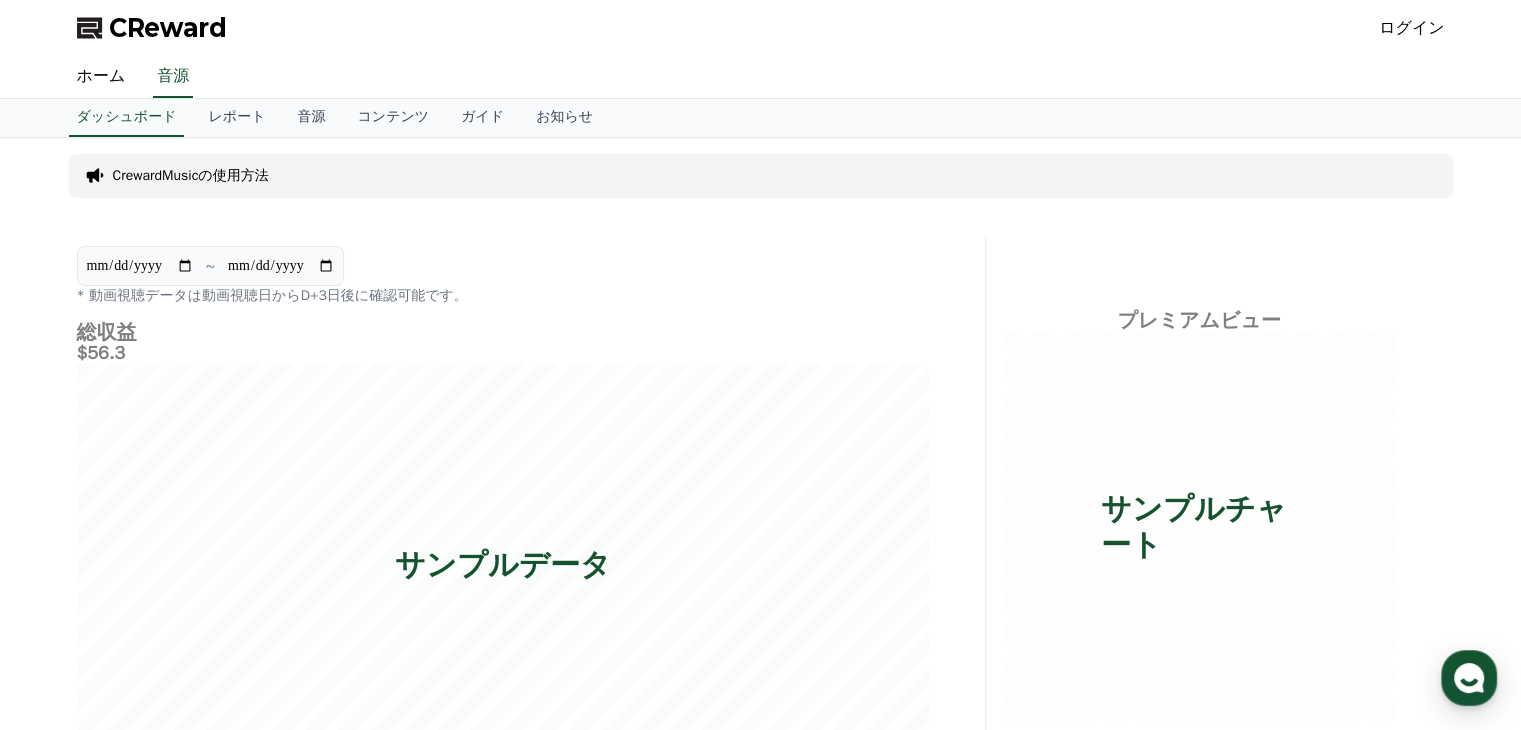 click on "ログイン" at bounding box center [1412, 28] 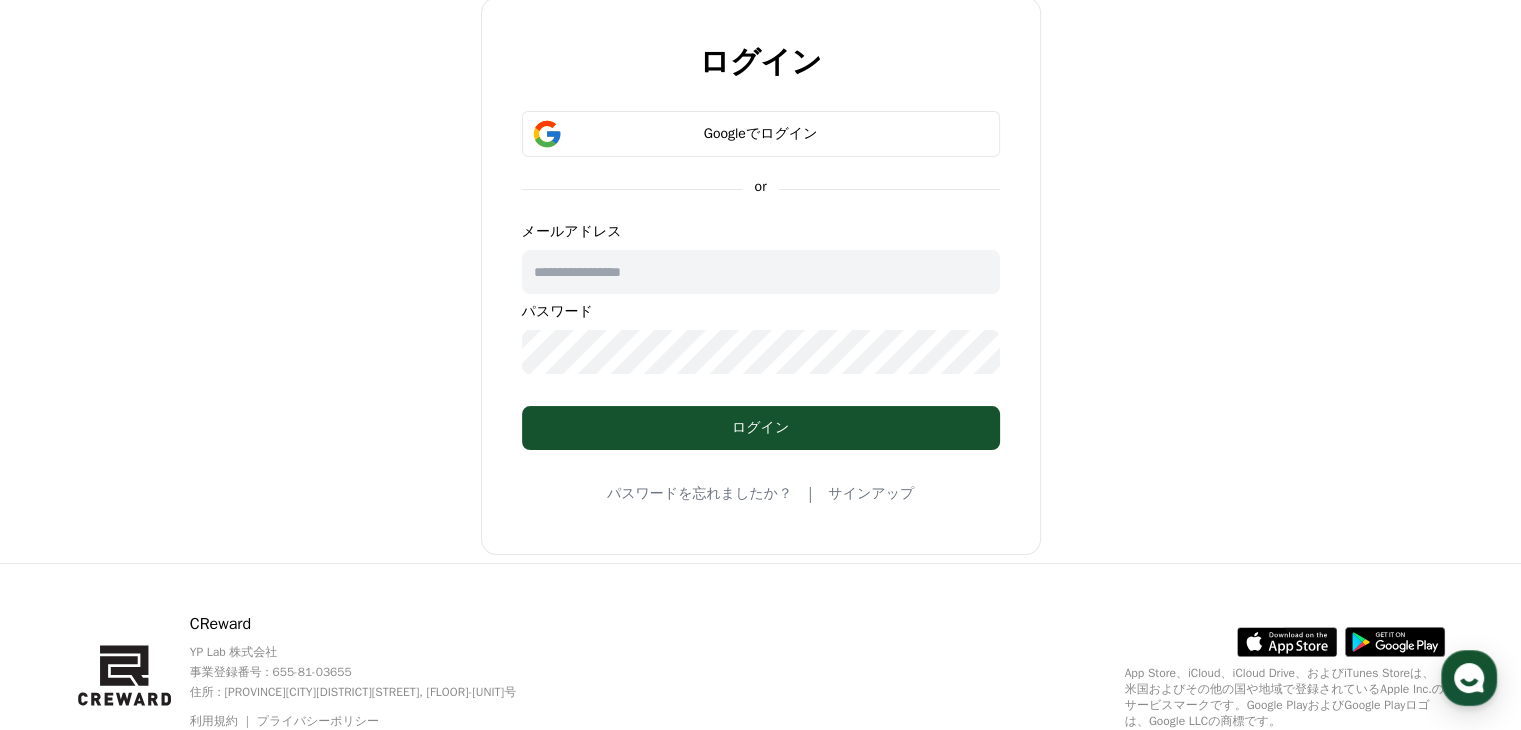 scroll, scrollTop: 189, scrollLeft: 0, axis: vertical 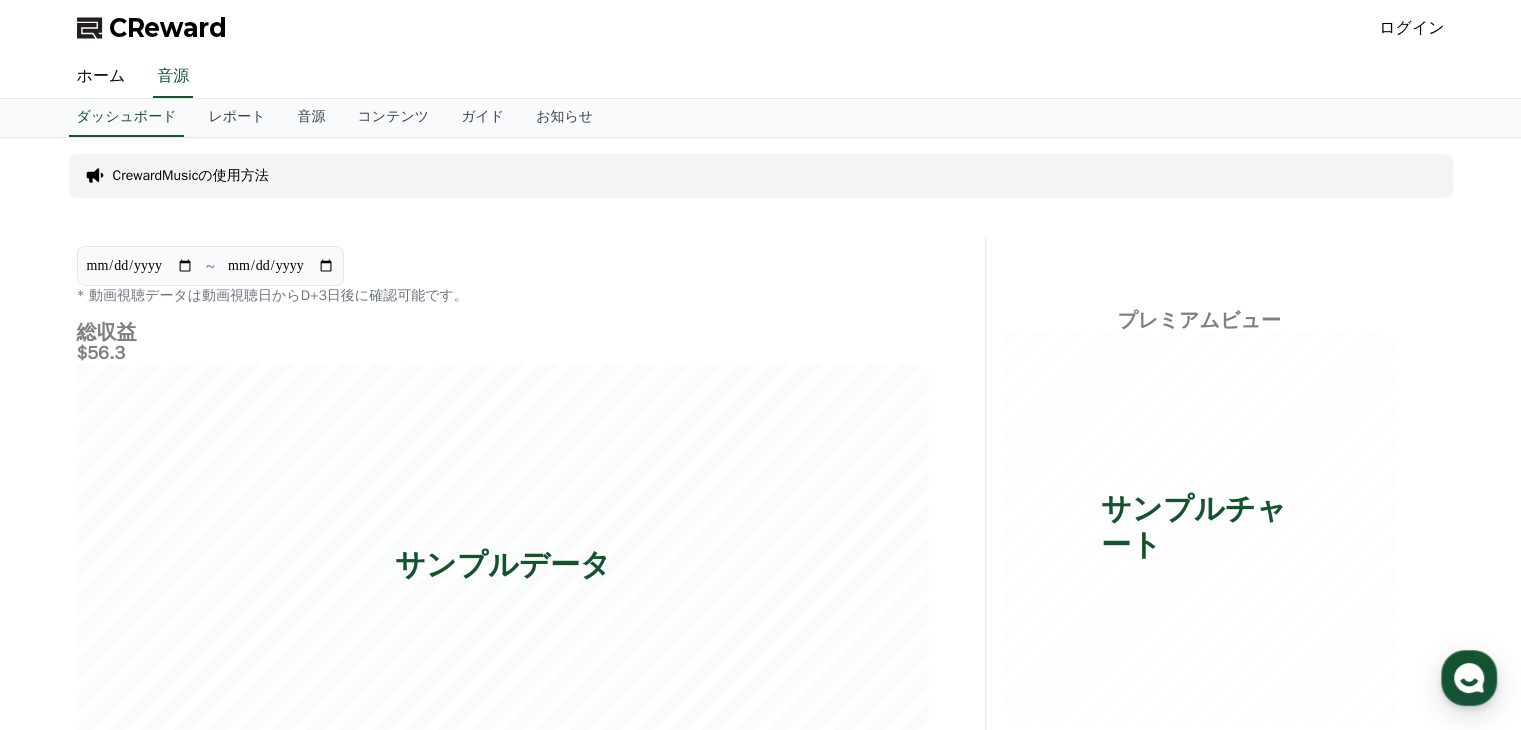 click on "ログイン" at bounding box center (1412, 28) 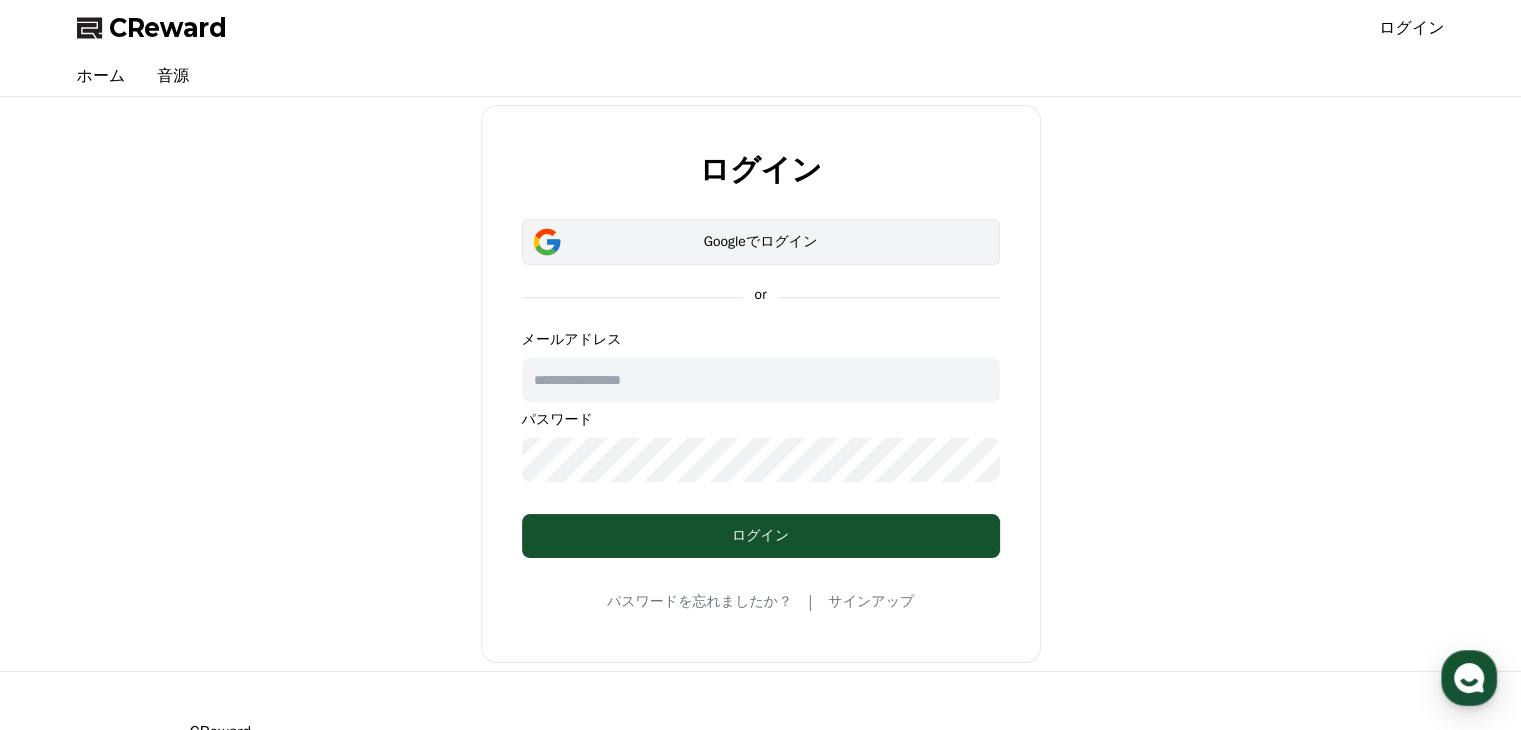 click on "Googleでログイン" at bounding box center (761, 242) 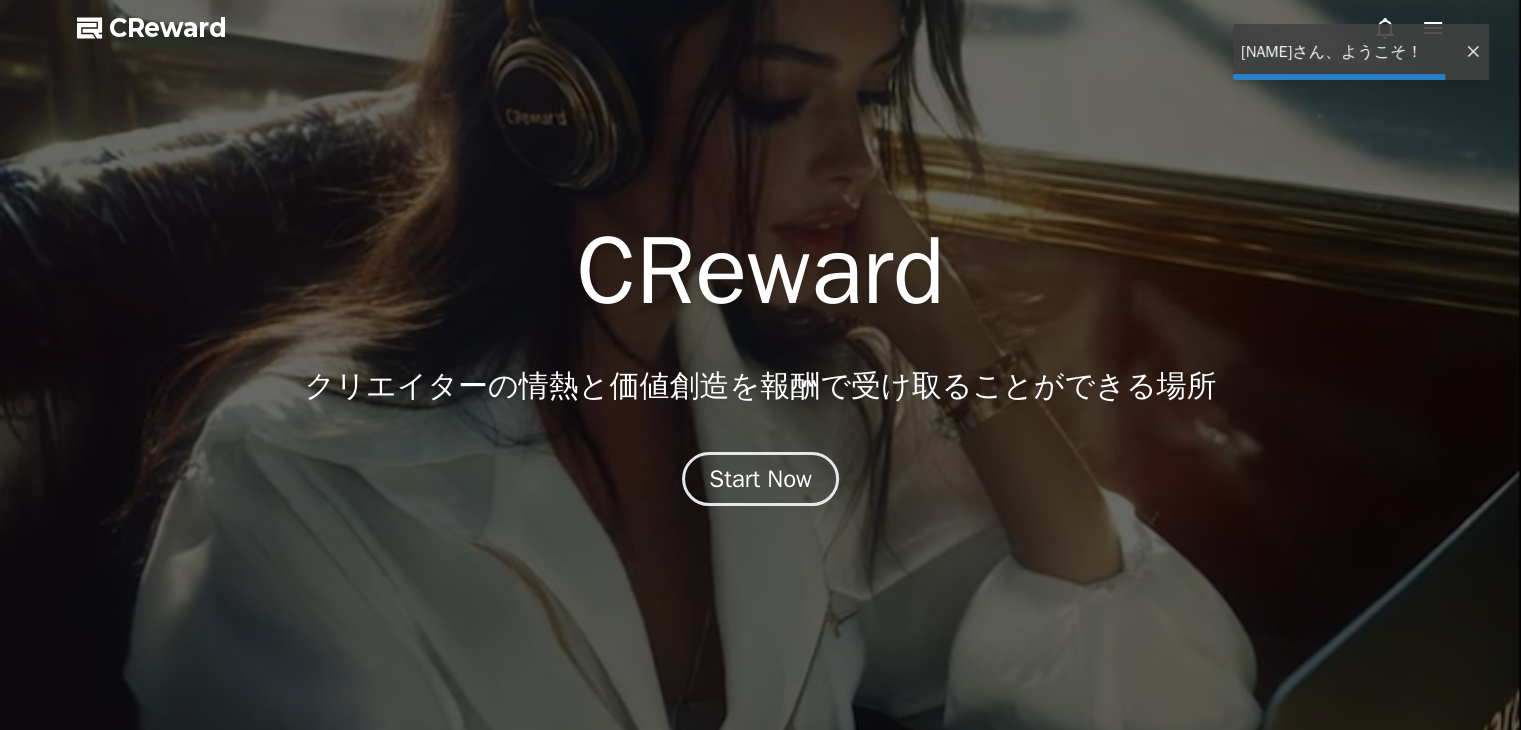 scroll, scrollTop: 0, scrollLeft: 0, axis: both 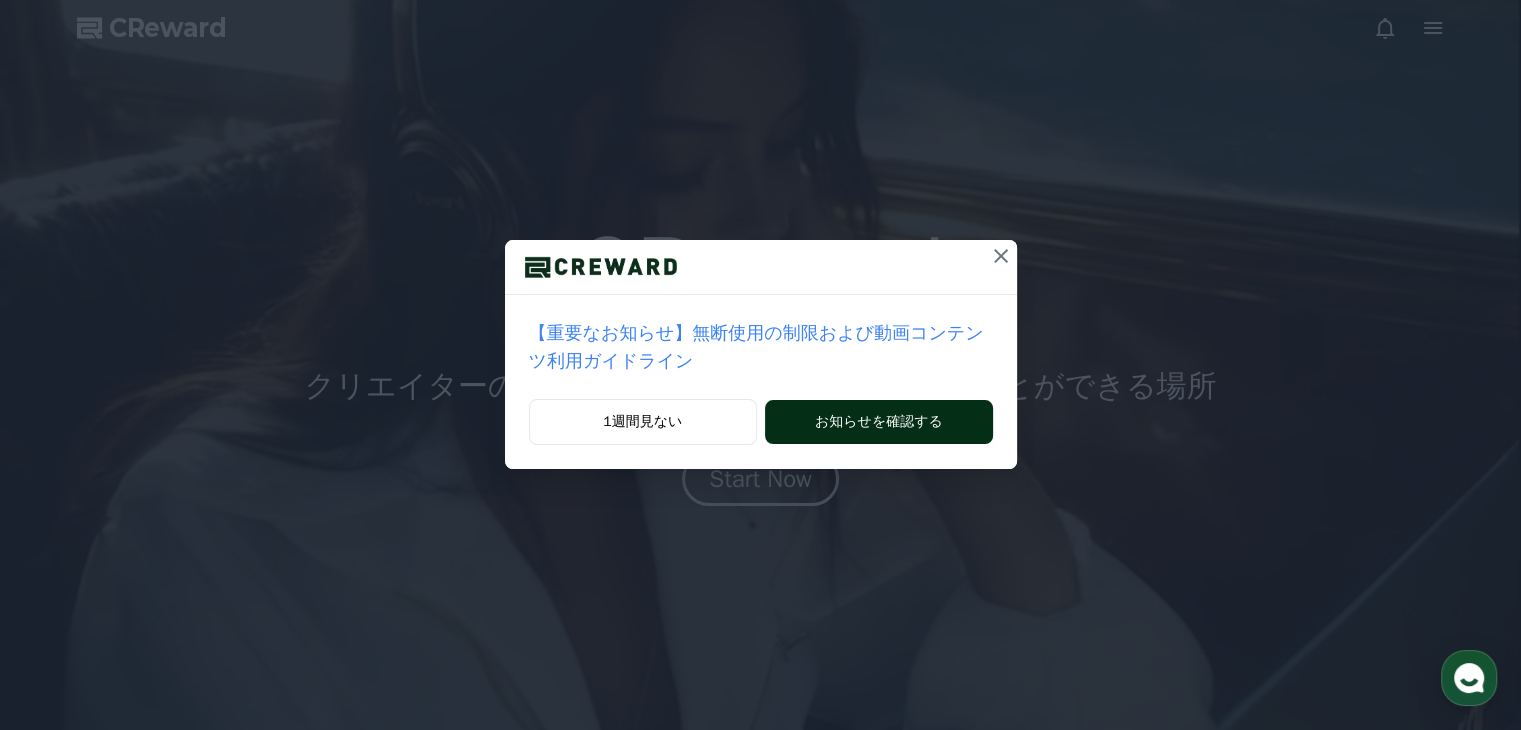 click on "お知らせを確認する" at bounding box center [878, 422] 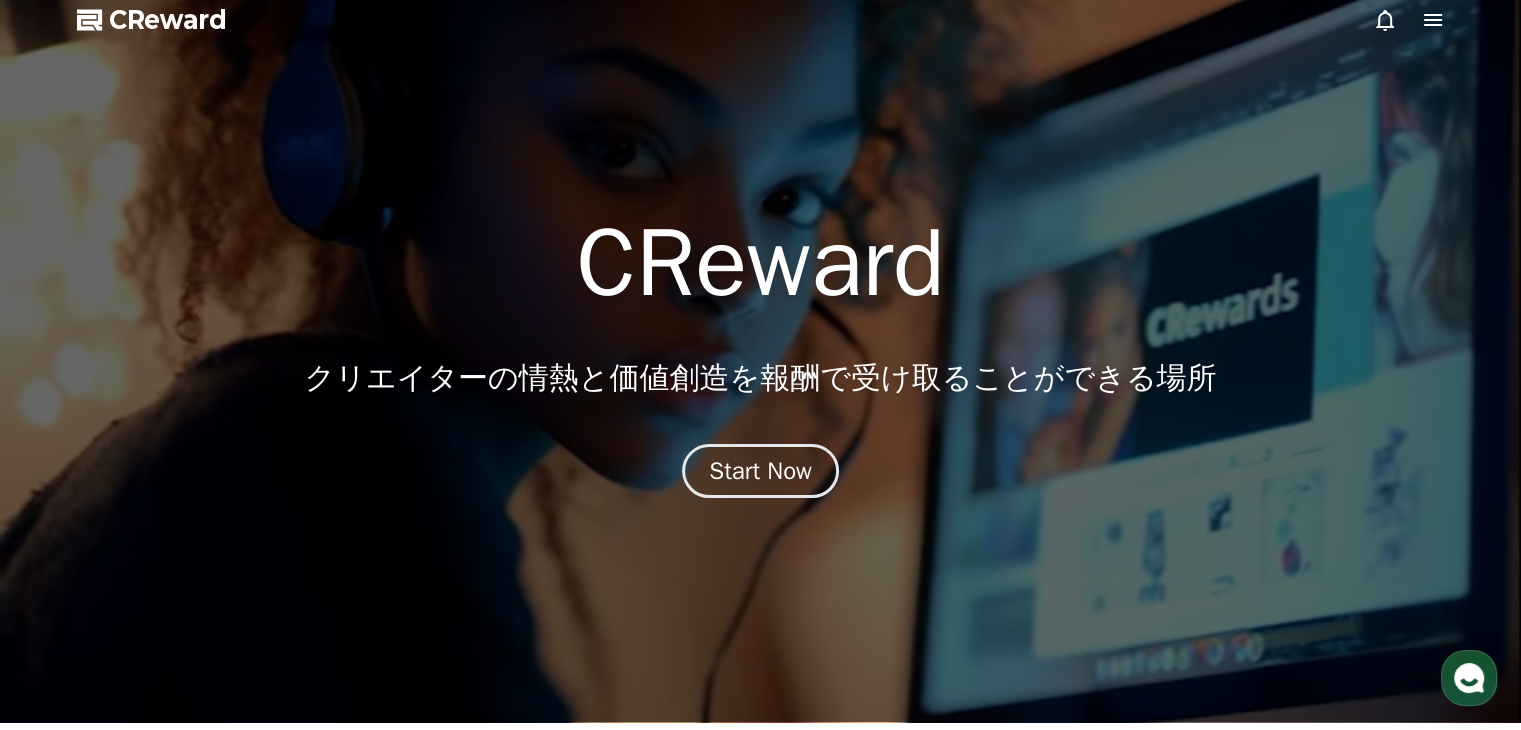 scroll, scrollTop: 0, scrollLeft: 0, axis: both 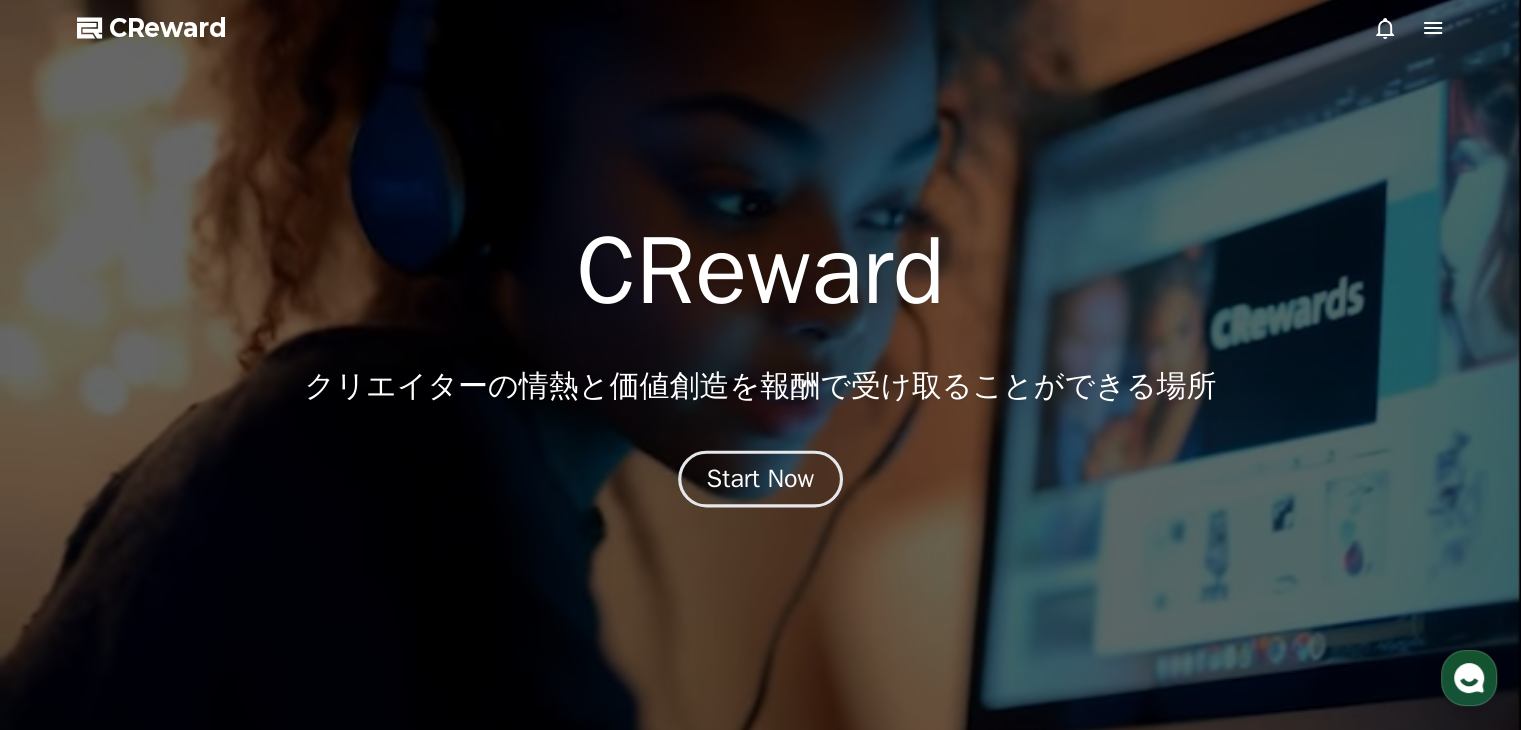click on "Start Now" at bounding box center [761, 479] 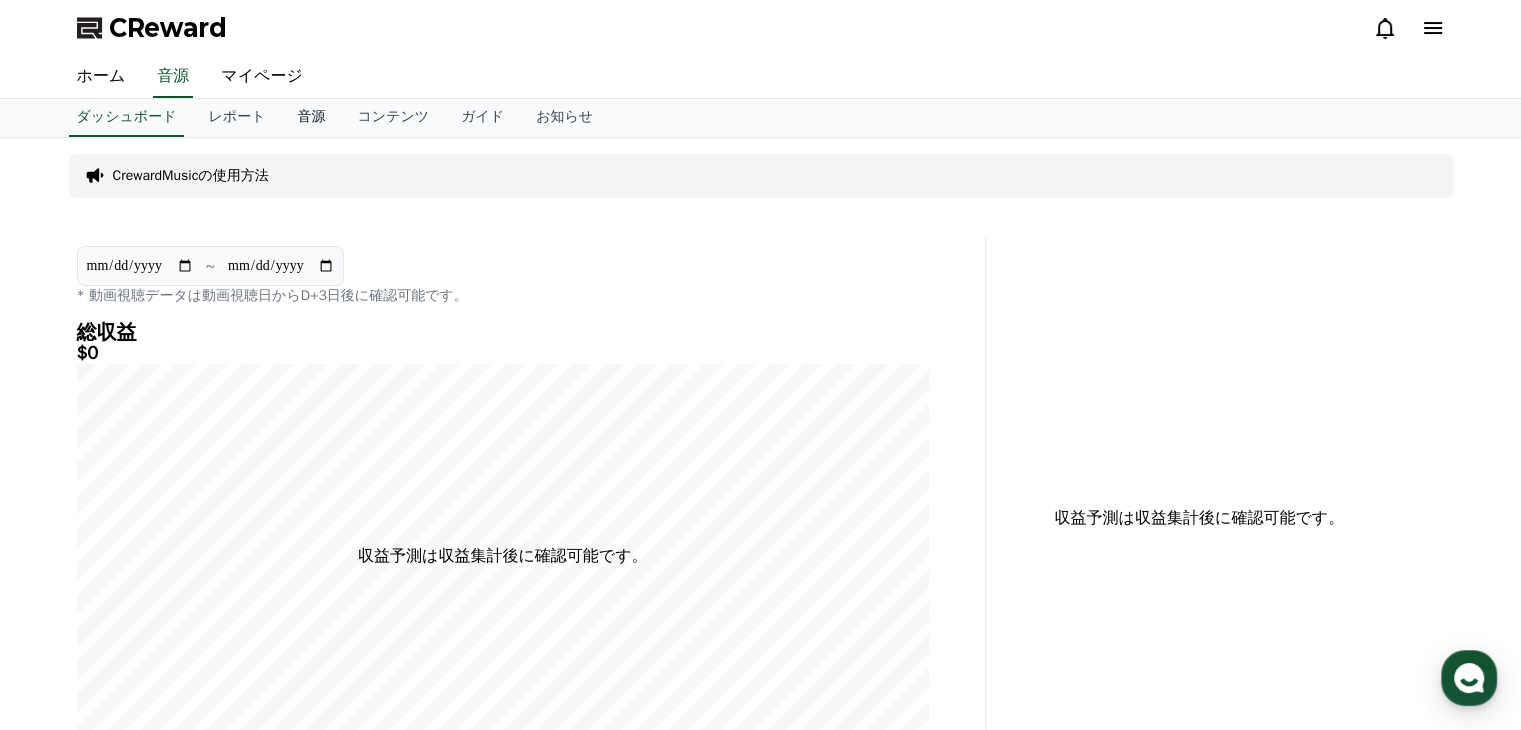 click on "音源" at bounding box center (311, 118) 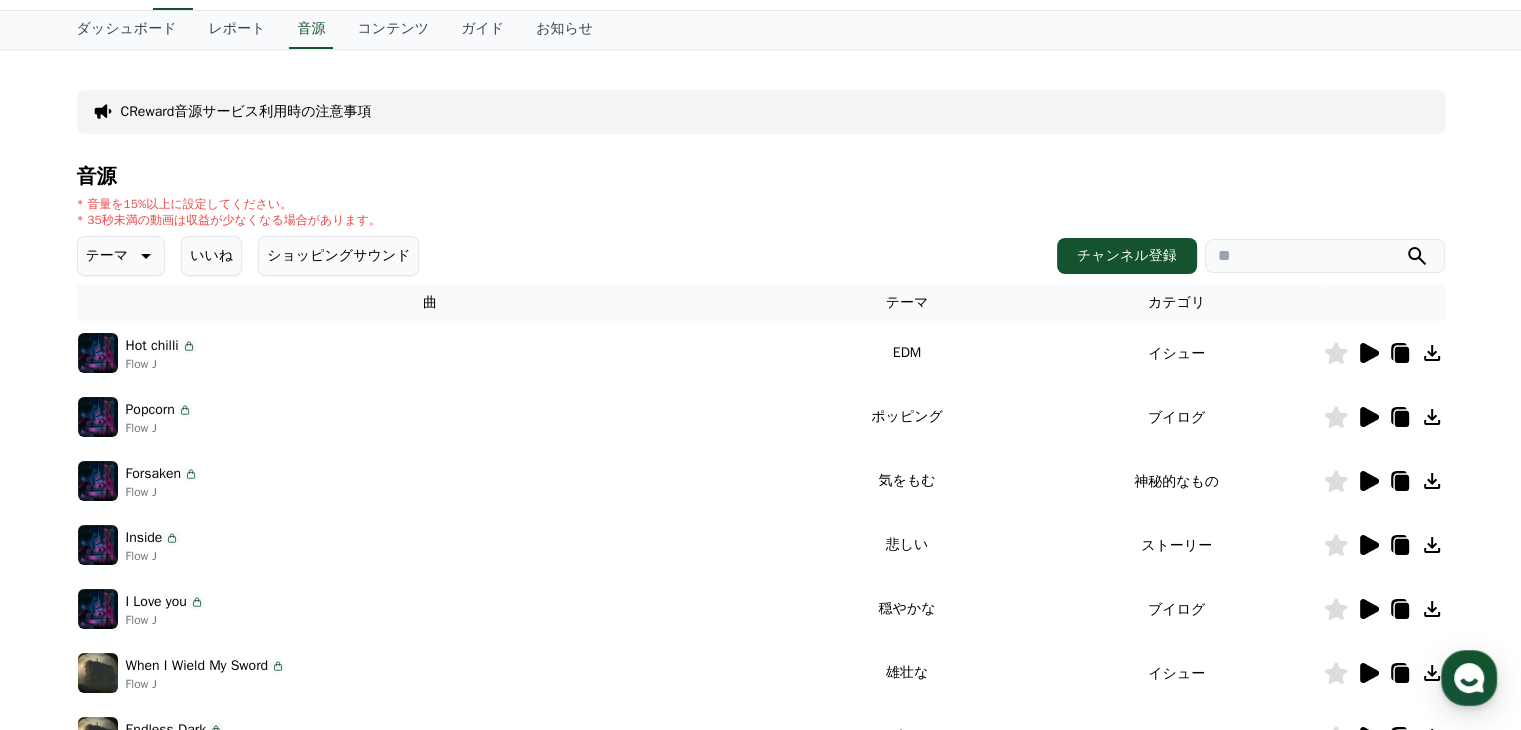scroll, scrollTop: 400, scrollLeft: 0, axis: vertical 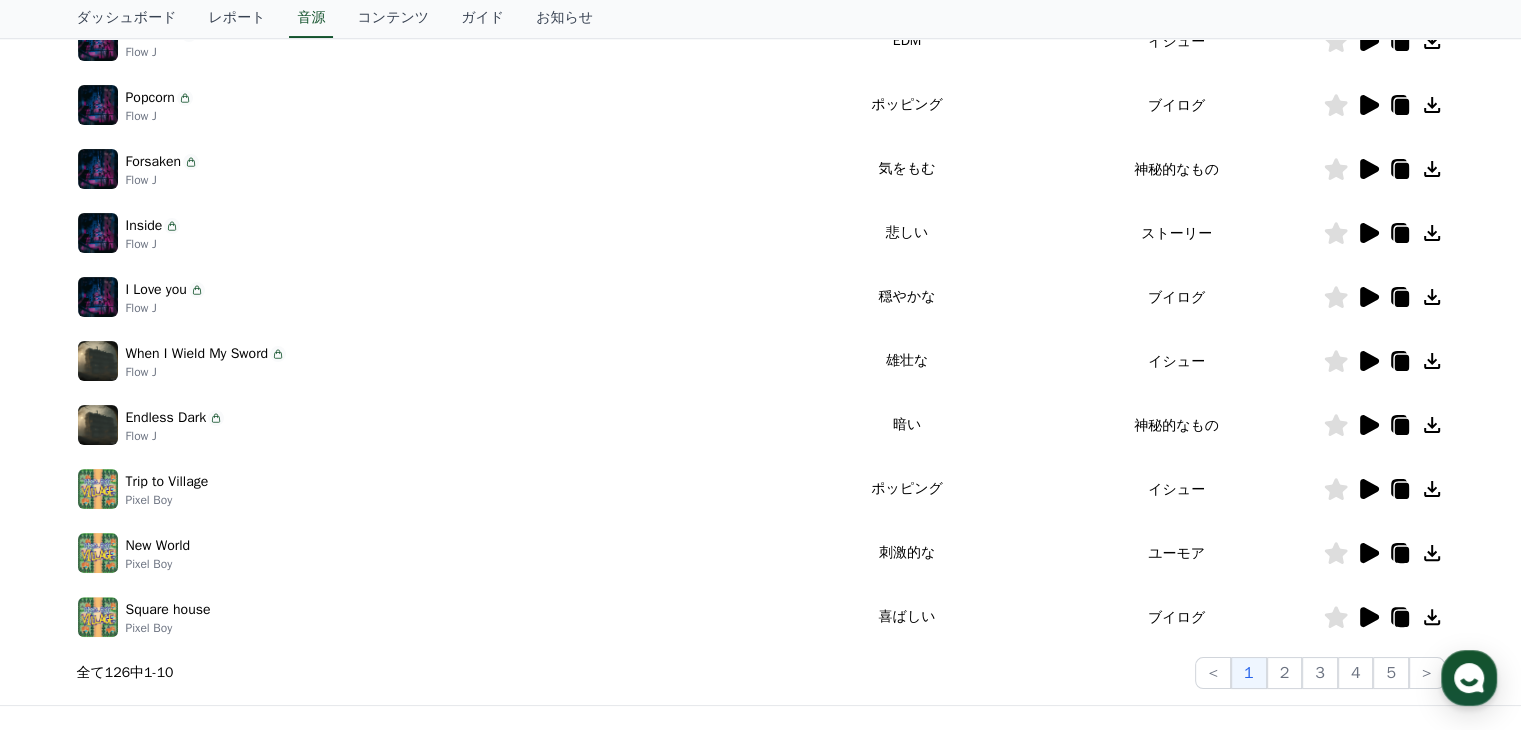 click on "Popcorn" at bounding box center (150, 97) 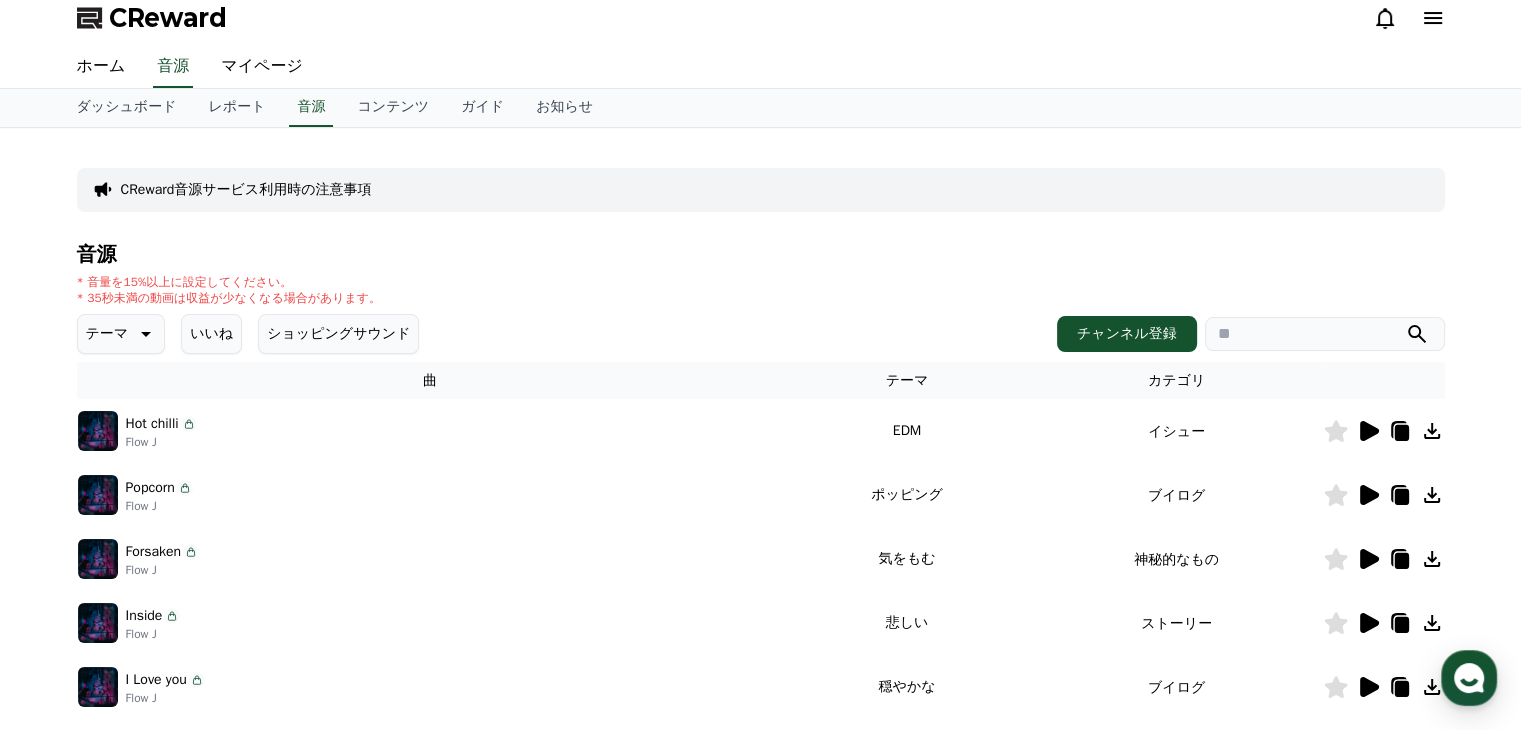 scroll, scrollTop: 0, scrollLeft: 0, axis: both 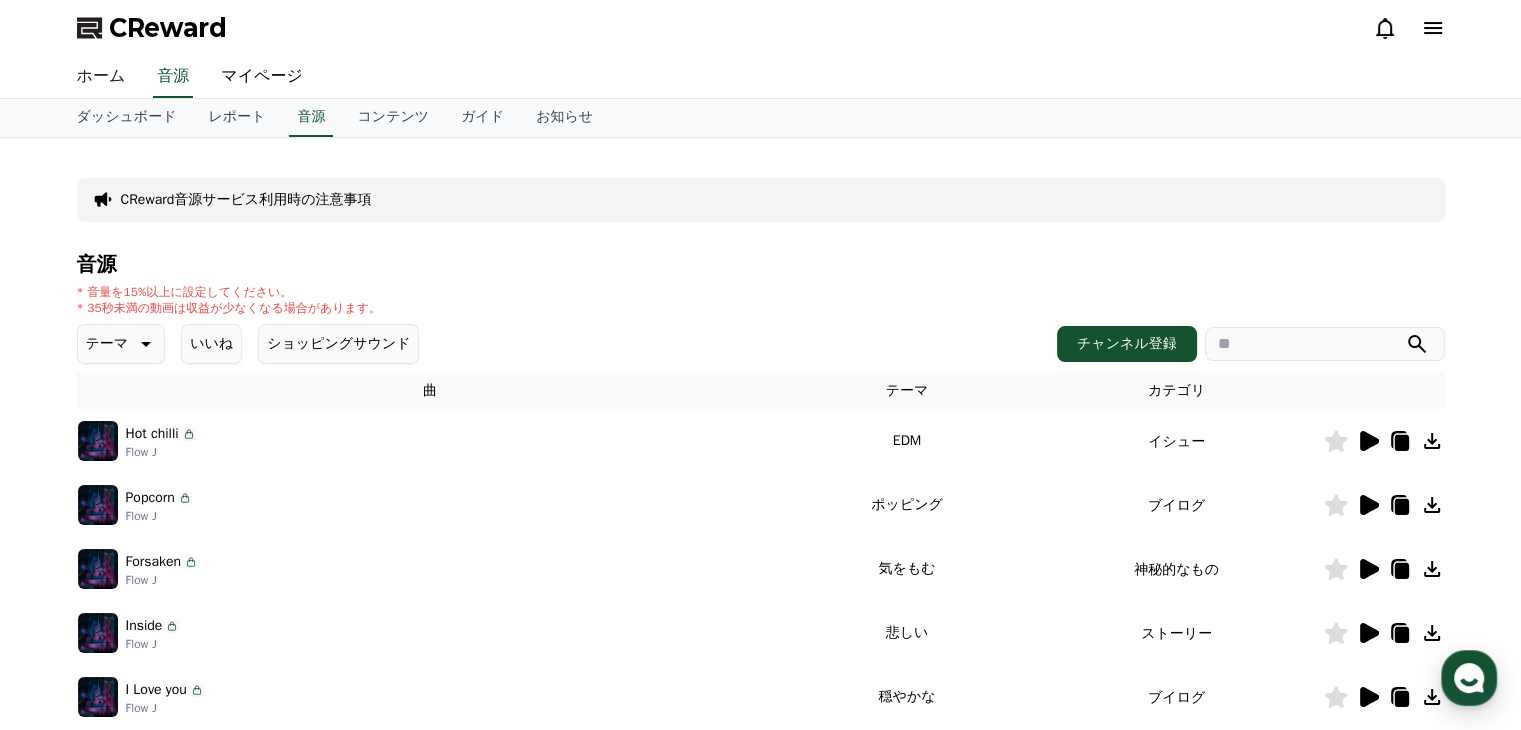 click on "ホーム" at bounding box center (101, 77) 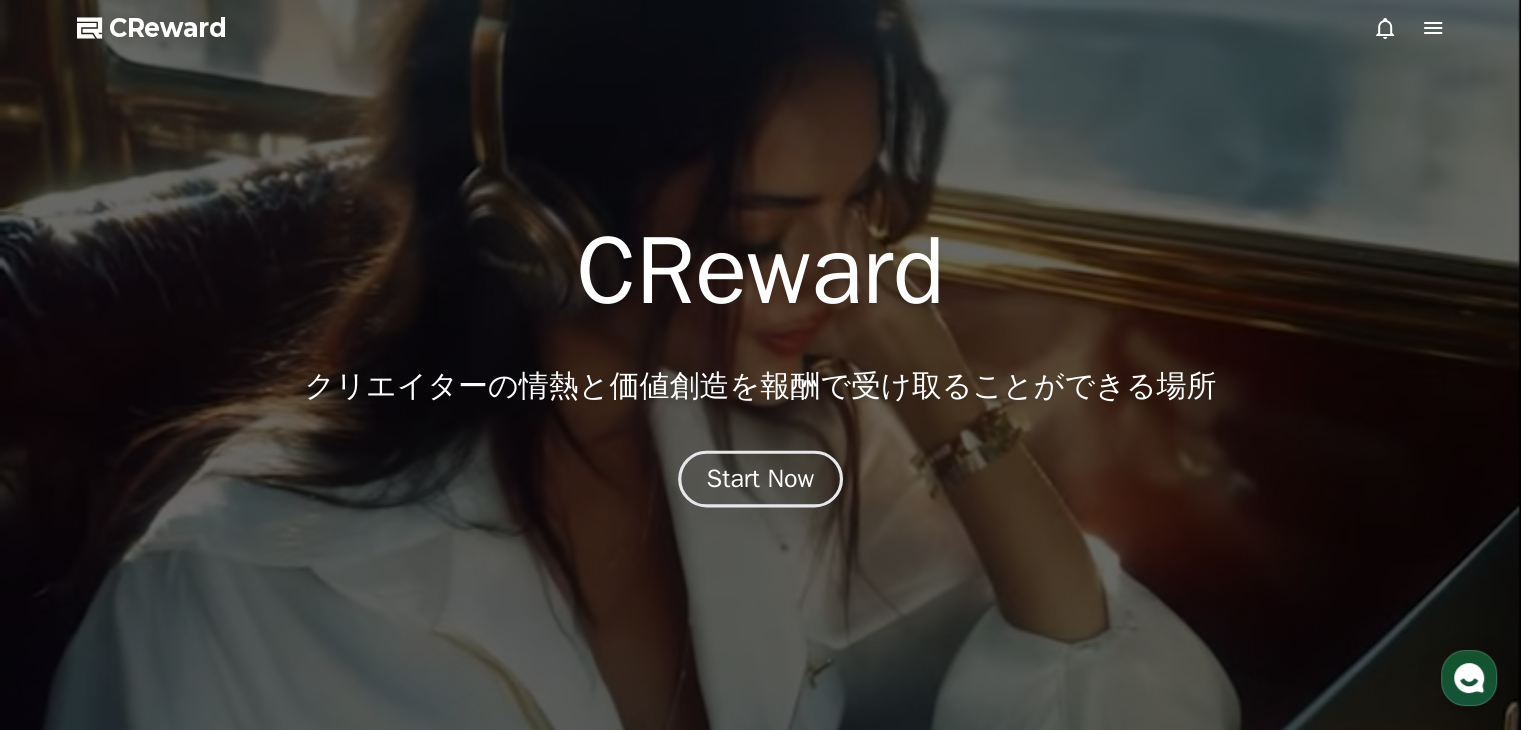 click on "Start Now" at bounding box center (761, 479) 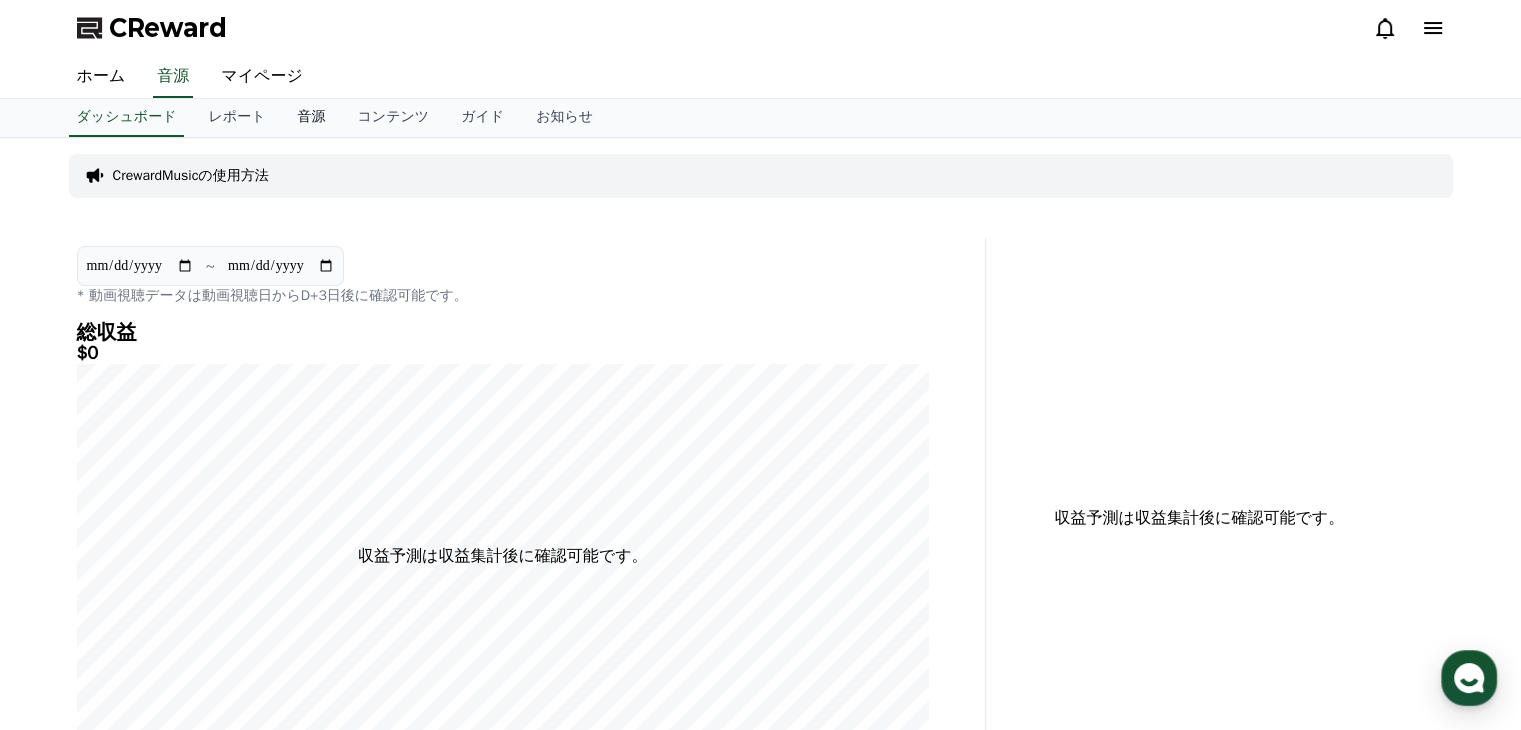 click on "音源" at bounding box center (311, 118) 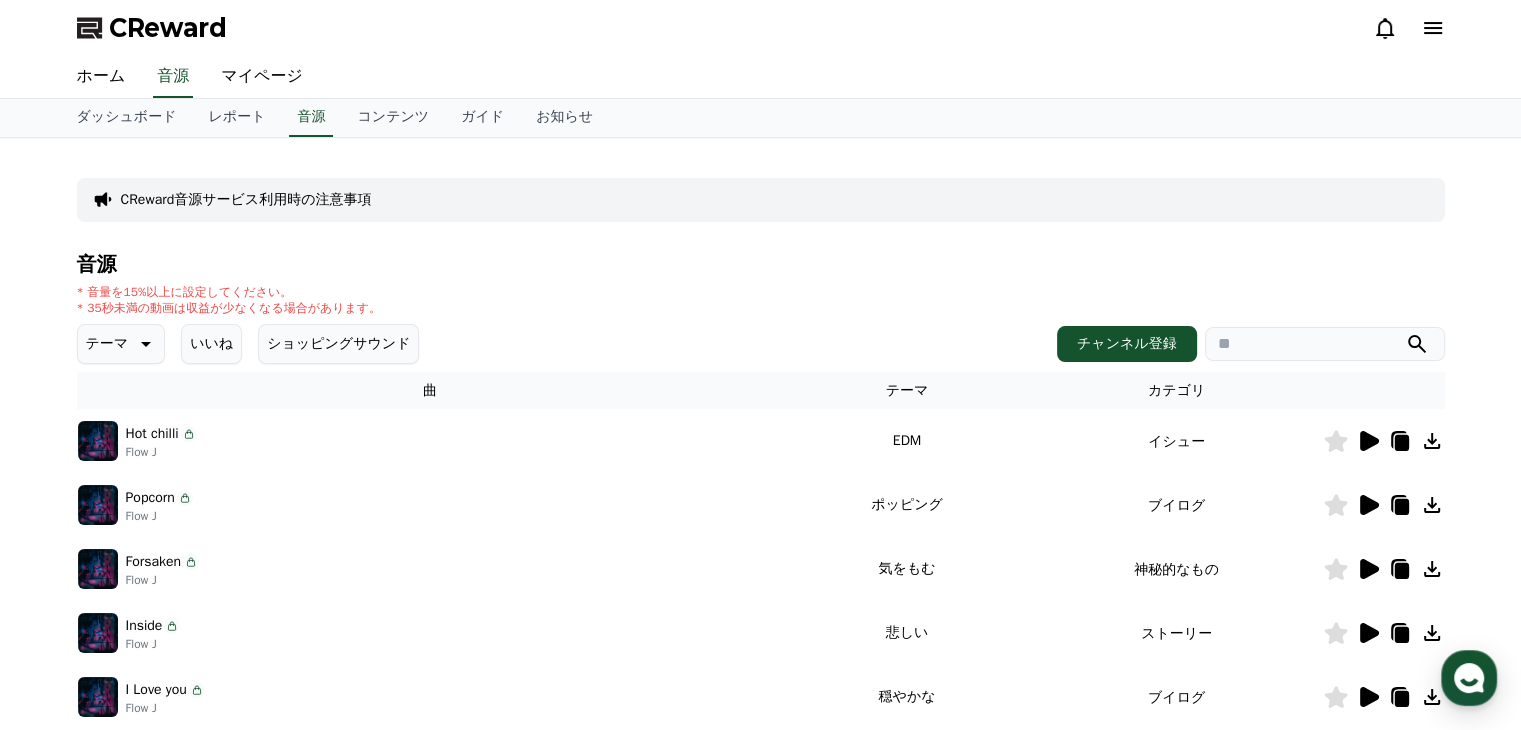 click on "Flow J" at bounding box center [161, 452] 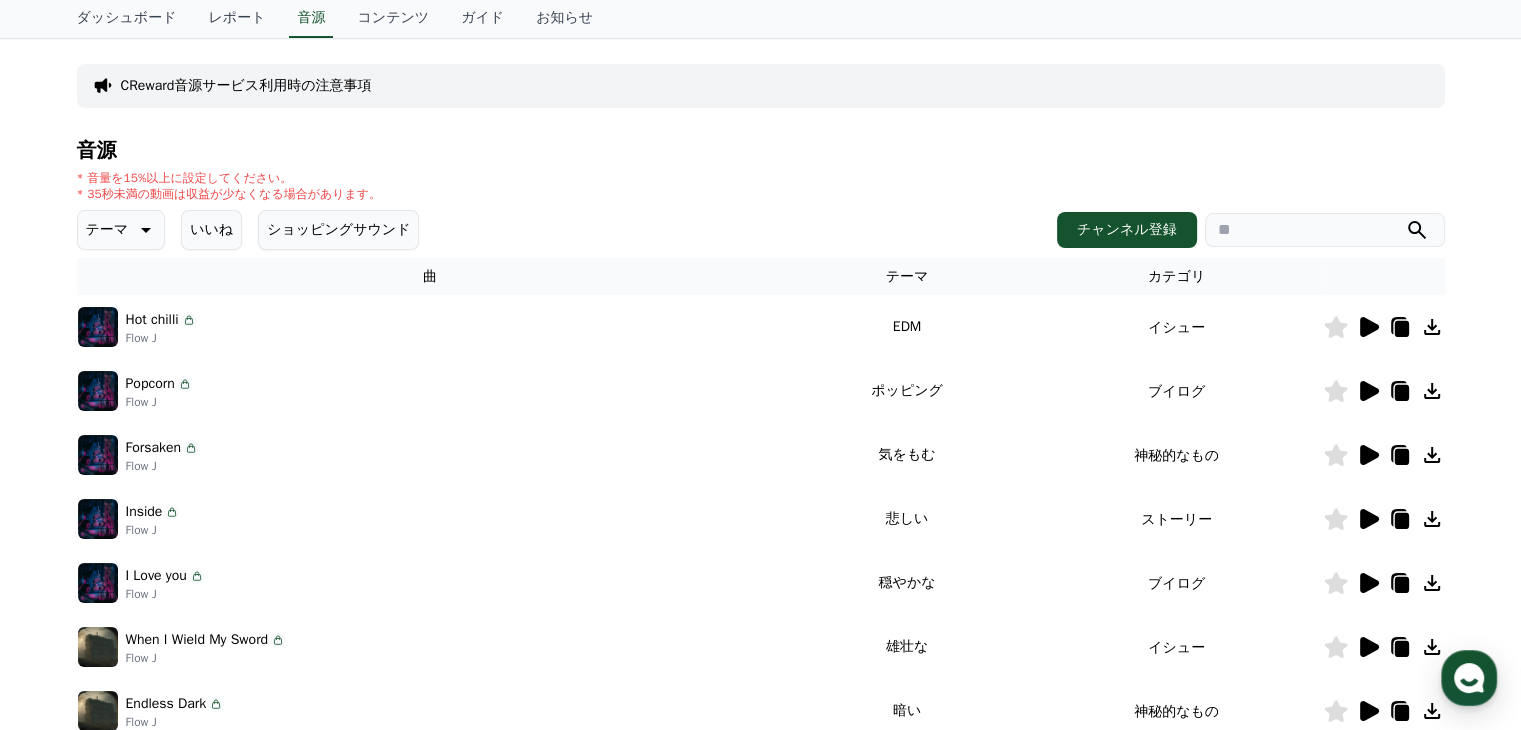 scroll, scrollTop: 300, scrollLeft: 0, axis: vertical 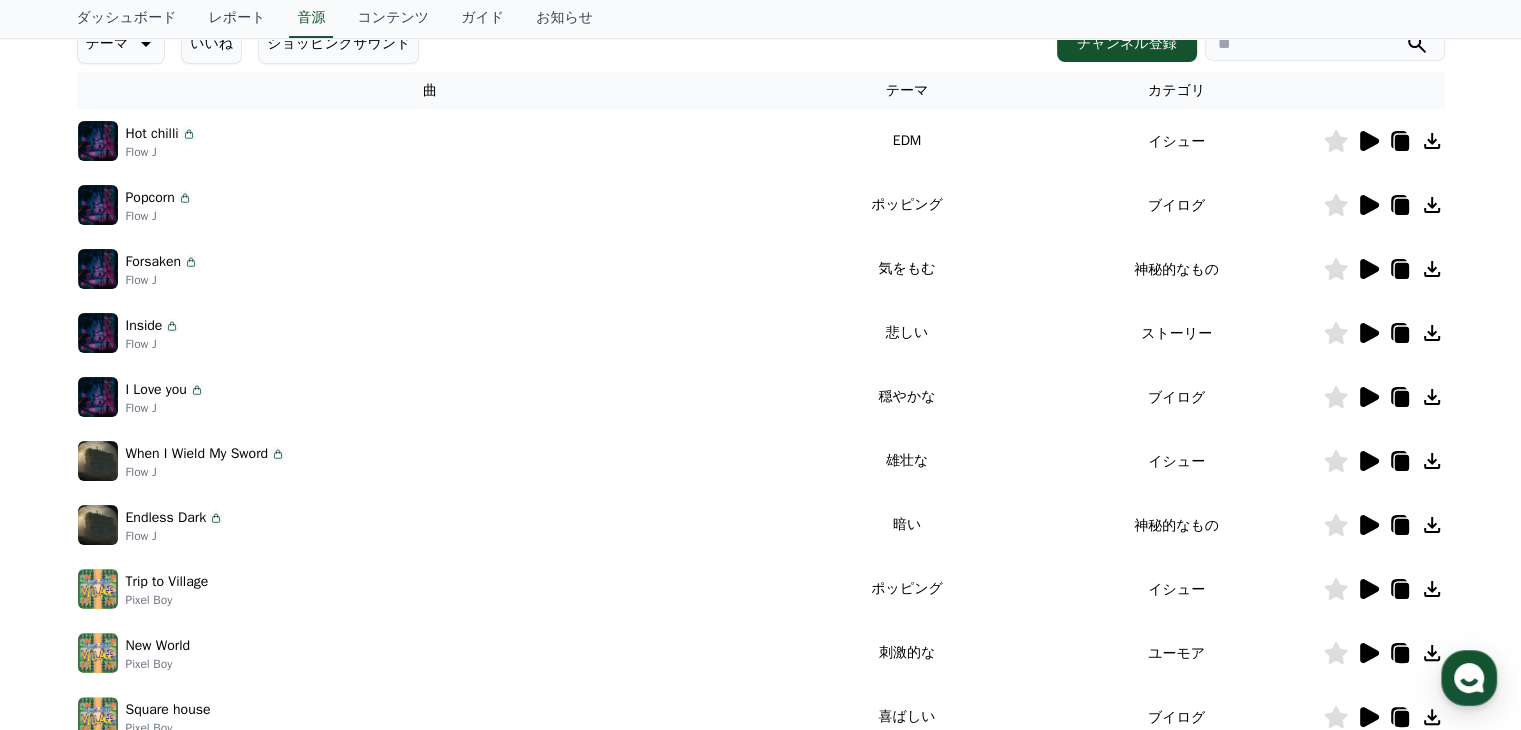 click 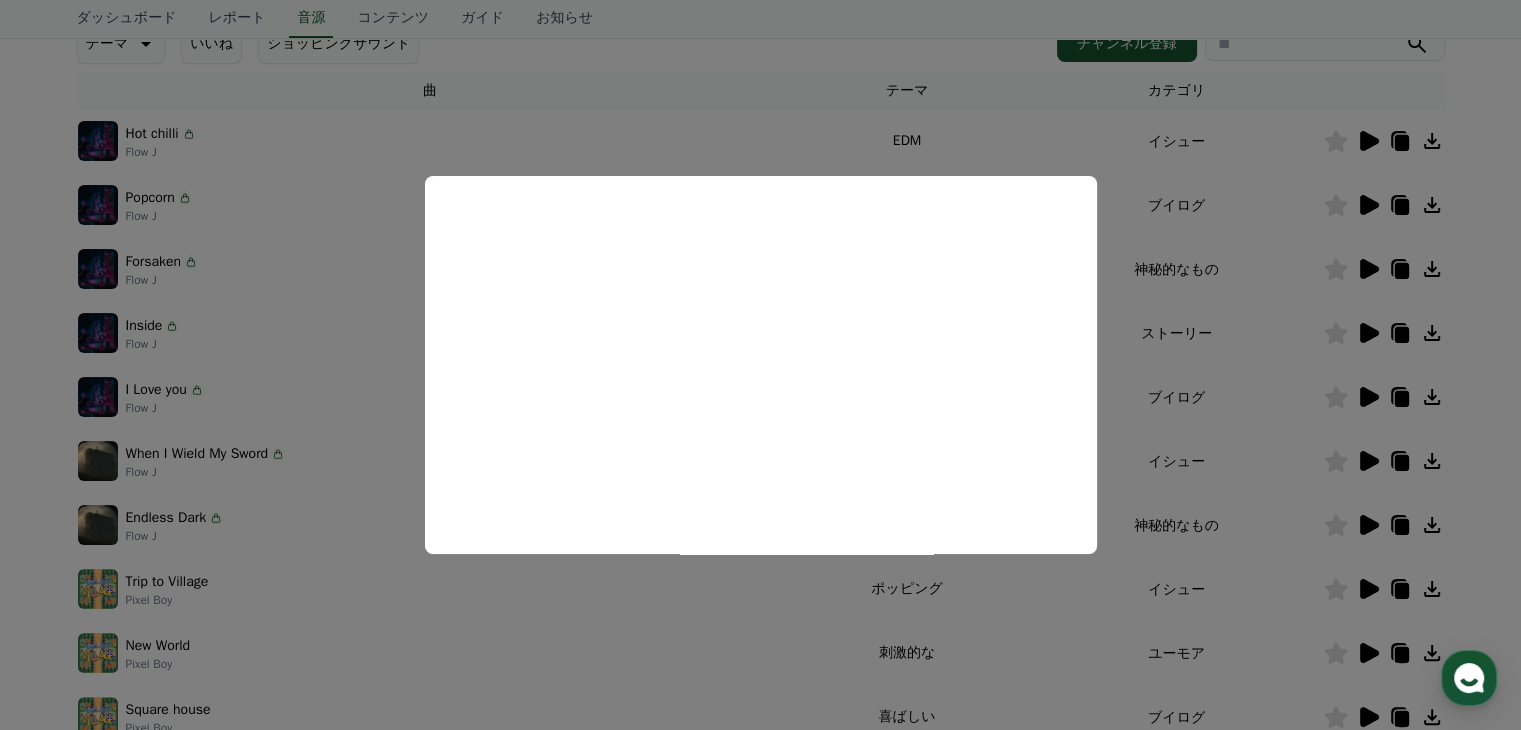click at bounding box center [760, 365] 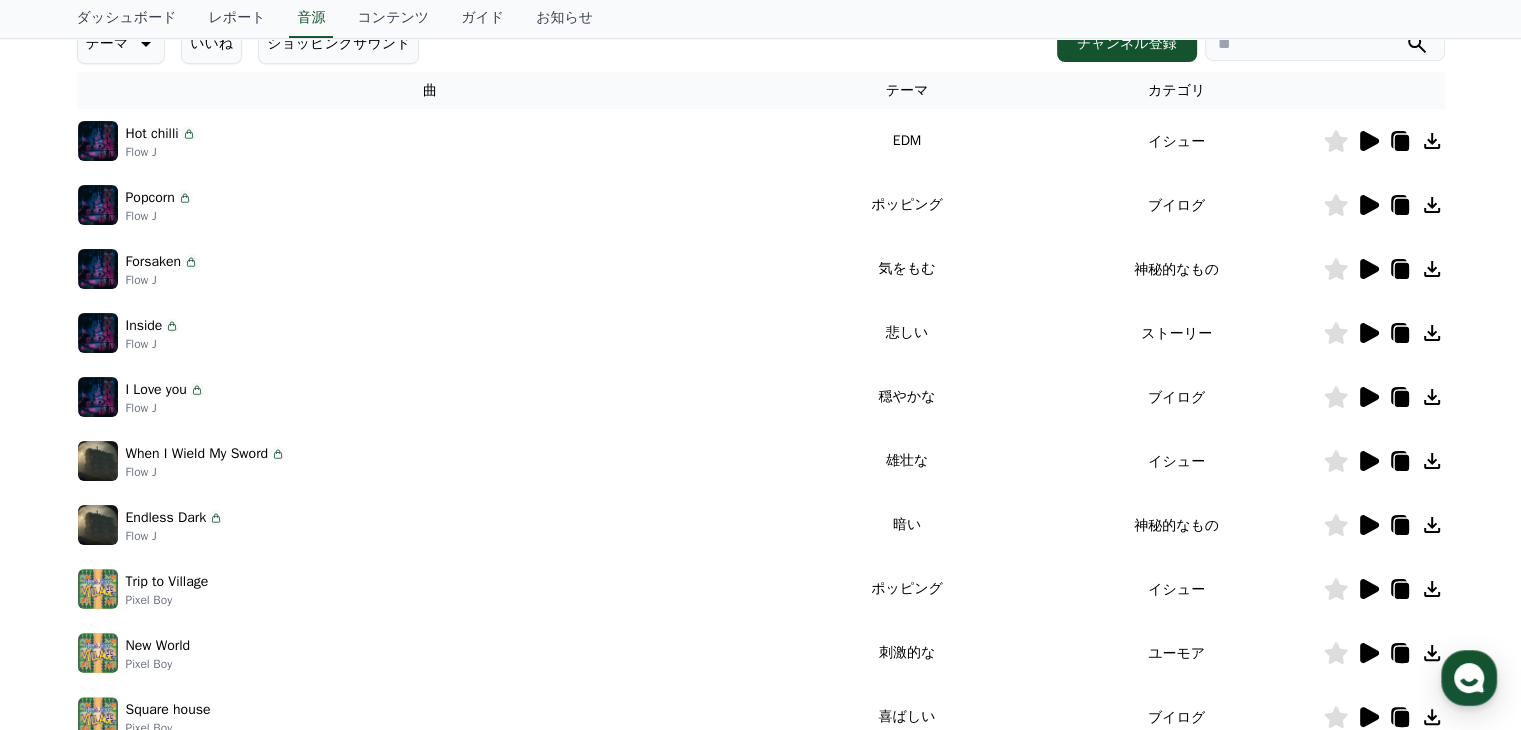 click 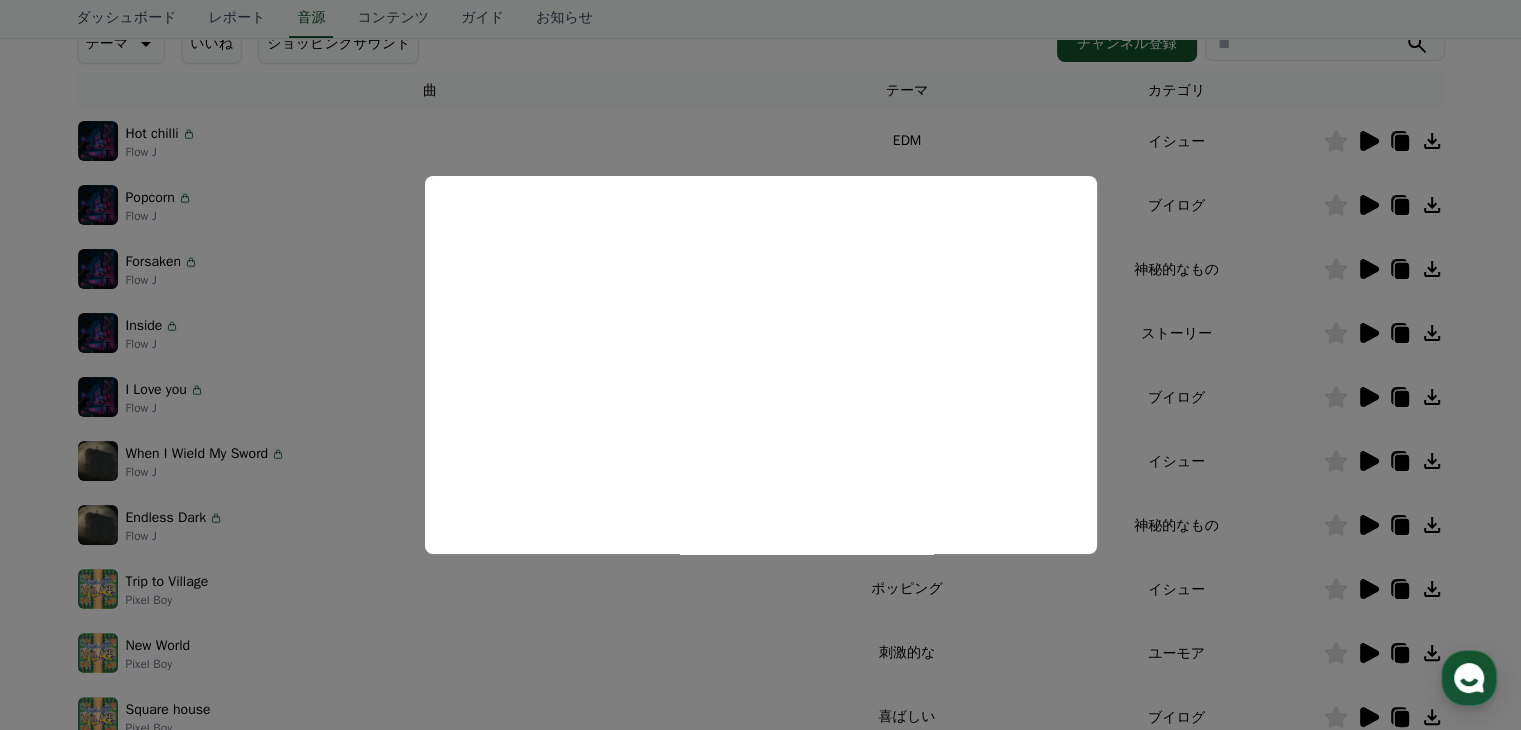 click at bounding box center [760, 365] 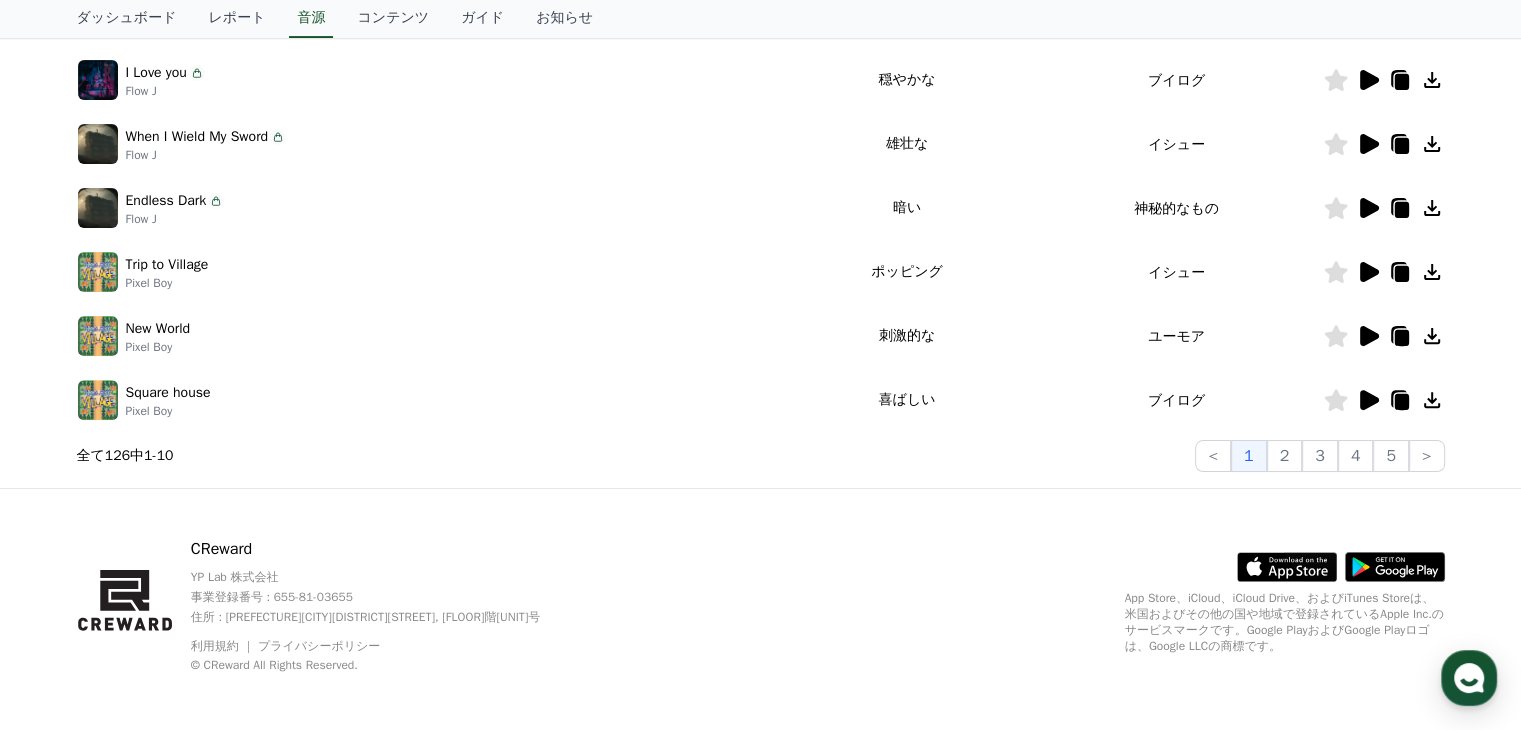 scroll, scrollTop: 623, scrollLeft: 0, axis: vertical 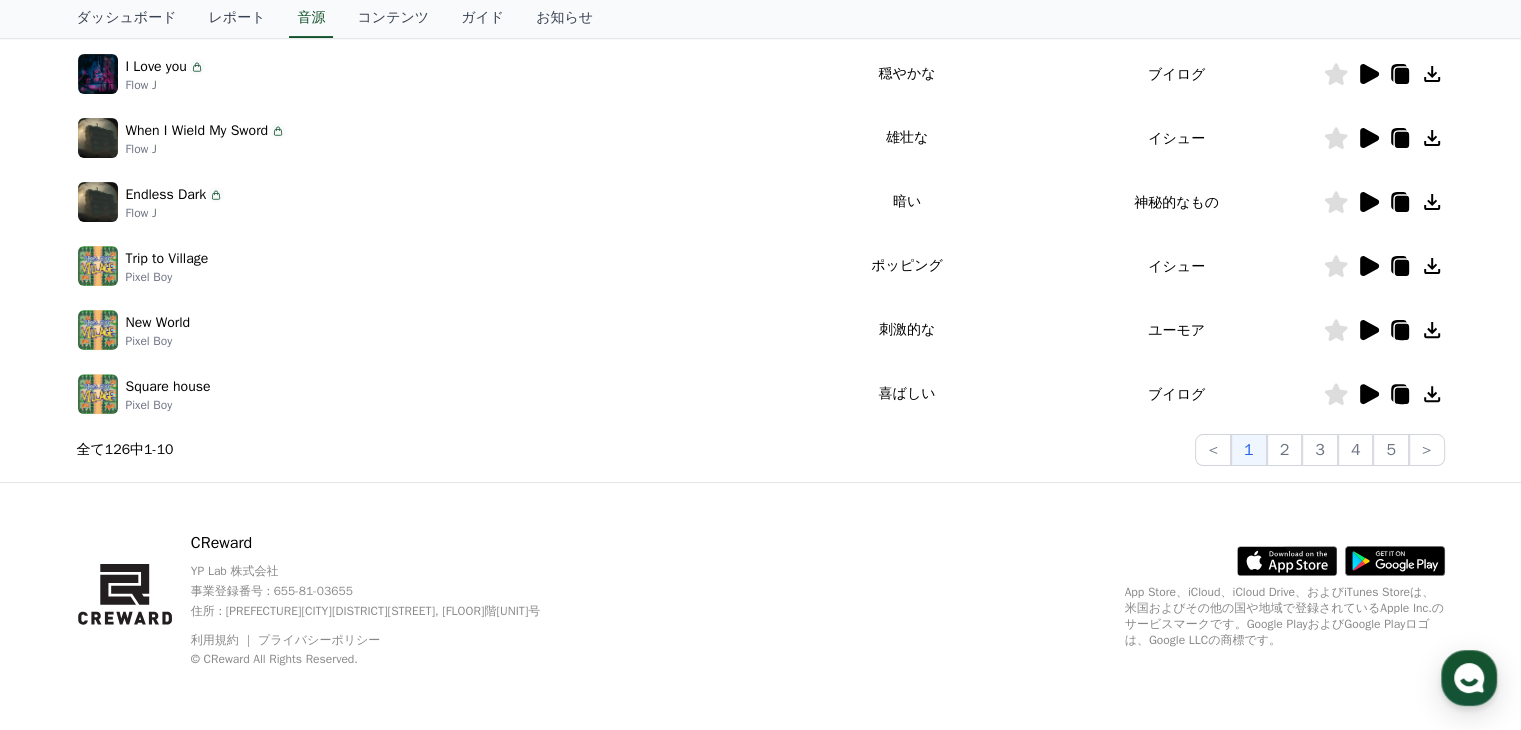 click 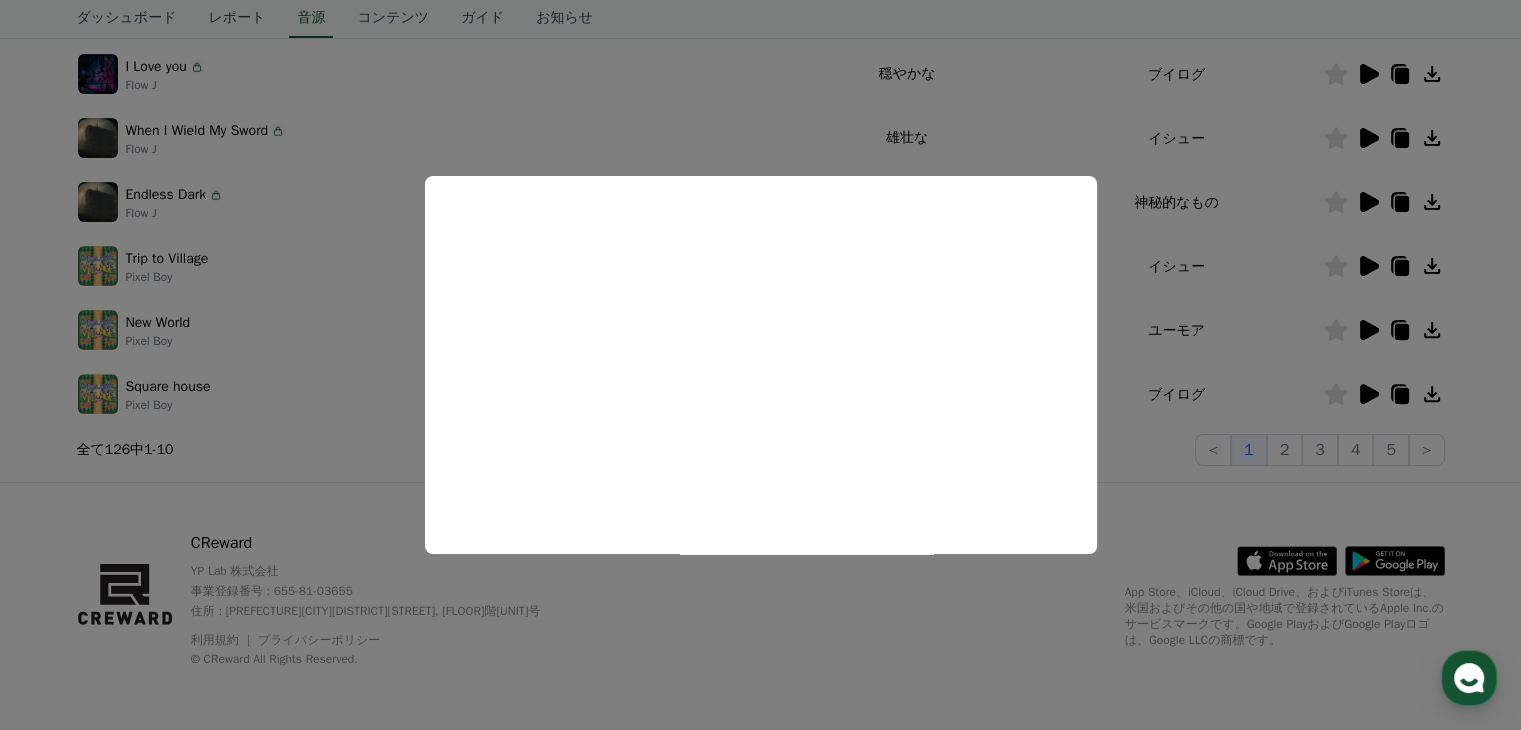 click at bounding box center (760, 365) 